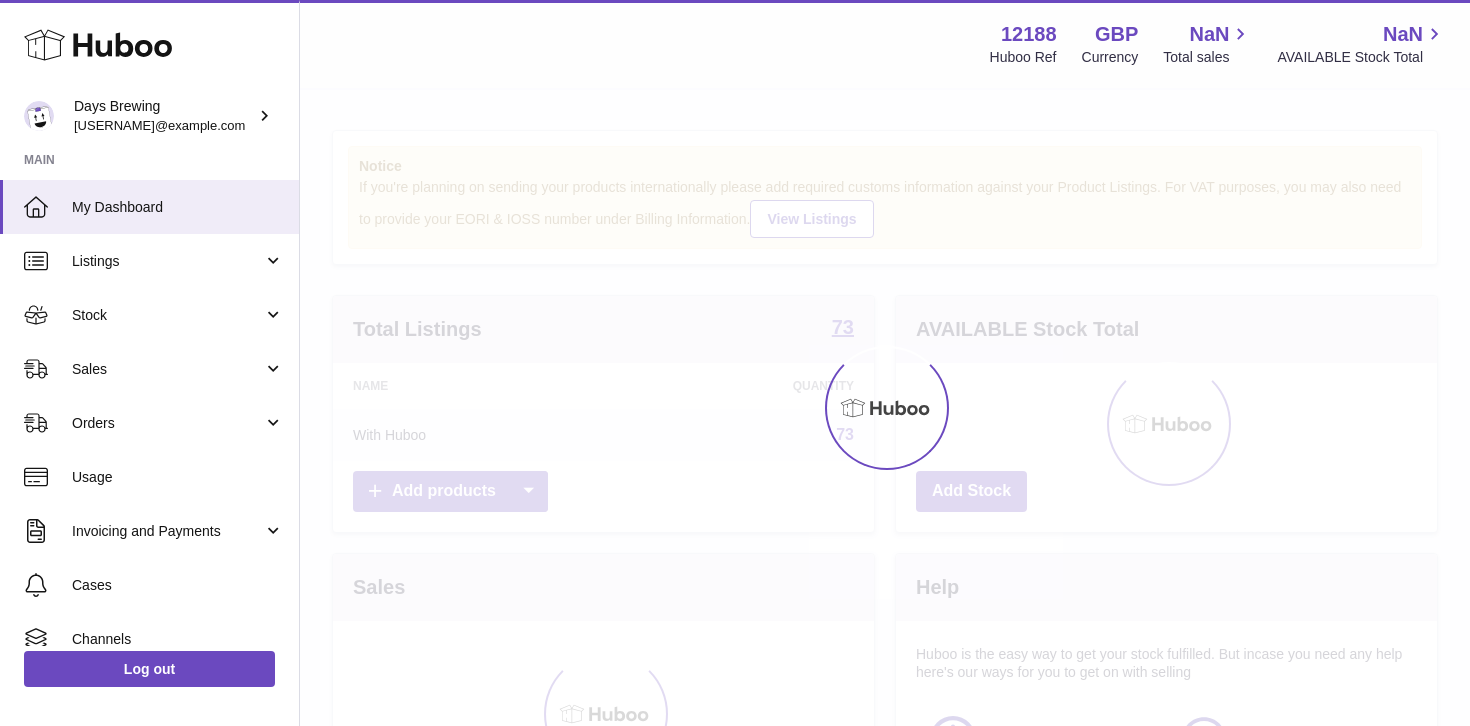 scroll, scrollTop: 0, scrollLeft: 0, axis: both 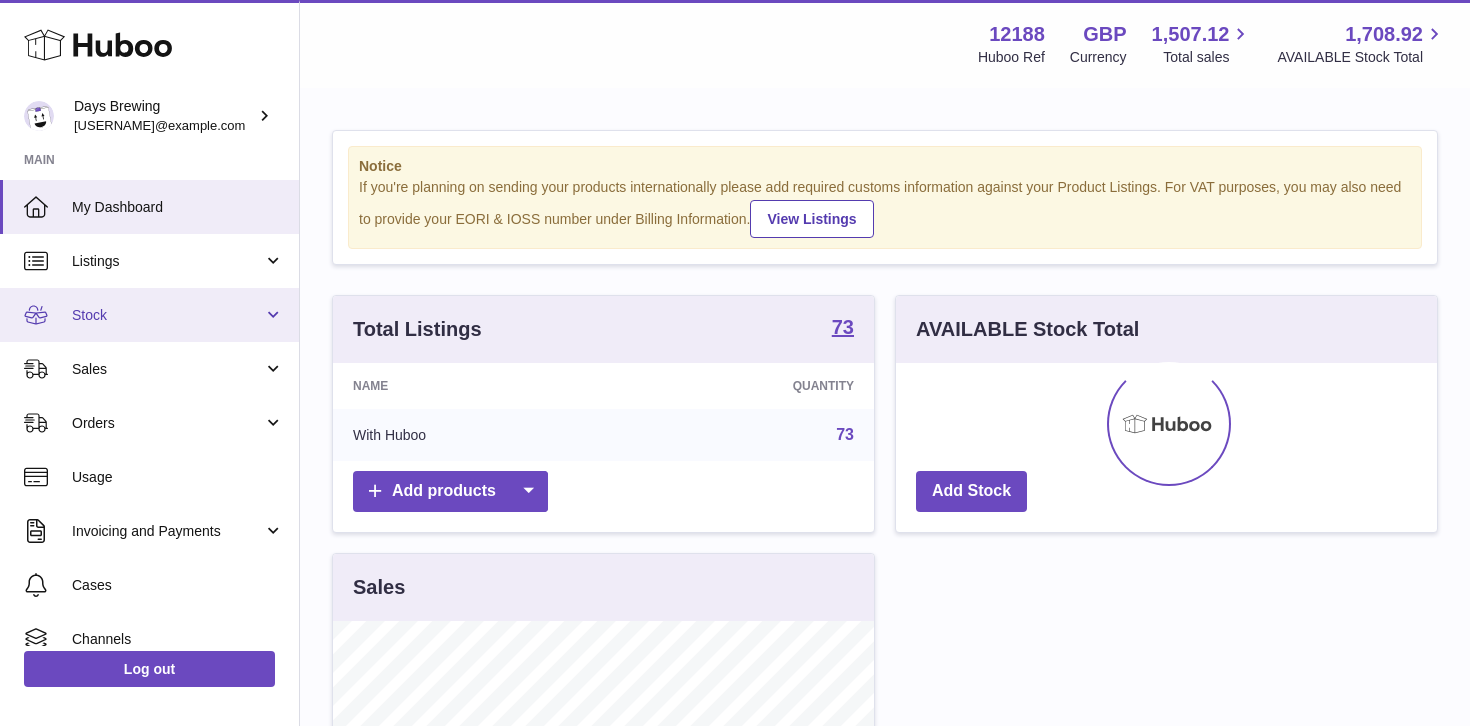 click on "Stock" at bounding box center (167, 315) 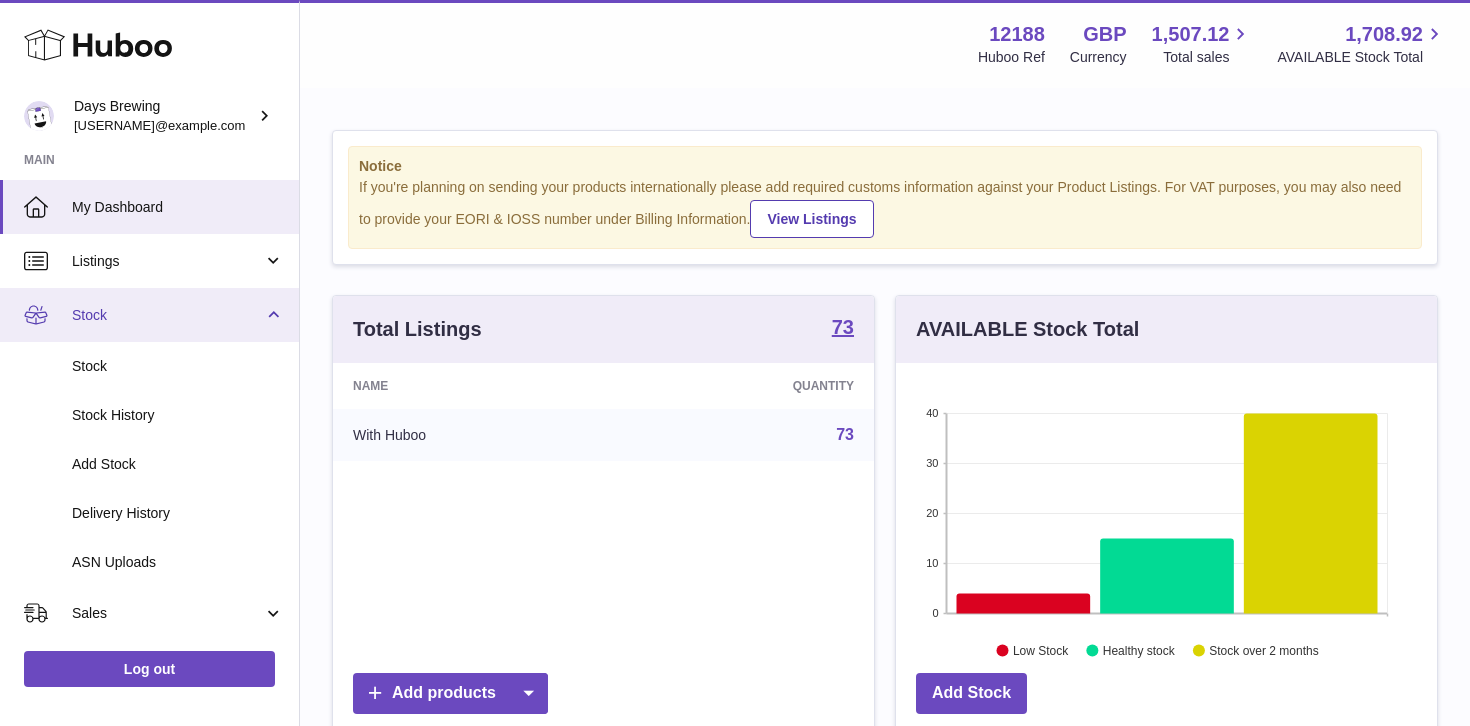 click on "Stock" at bounding box center (167, 315) 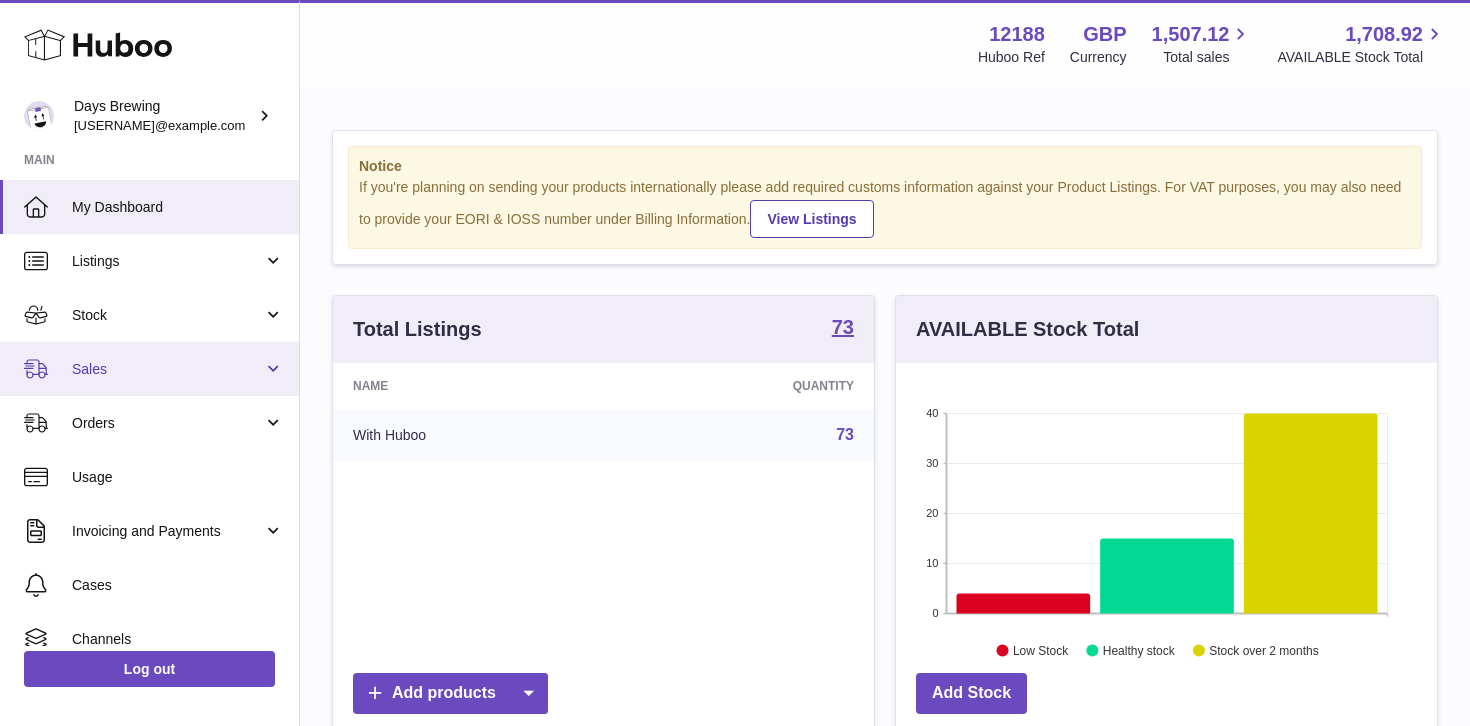 click on "Sales" at bounding box center (167, 369) 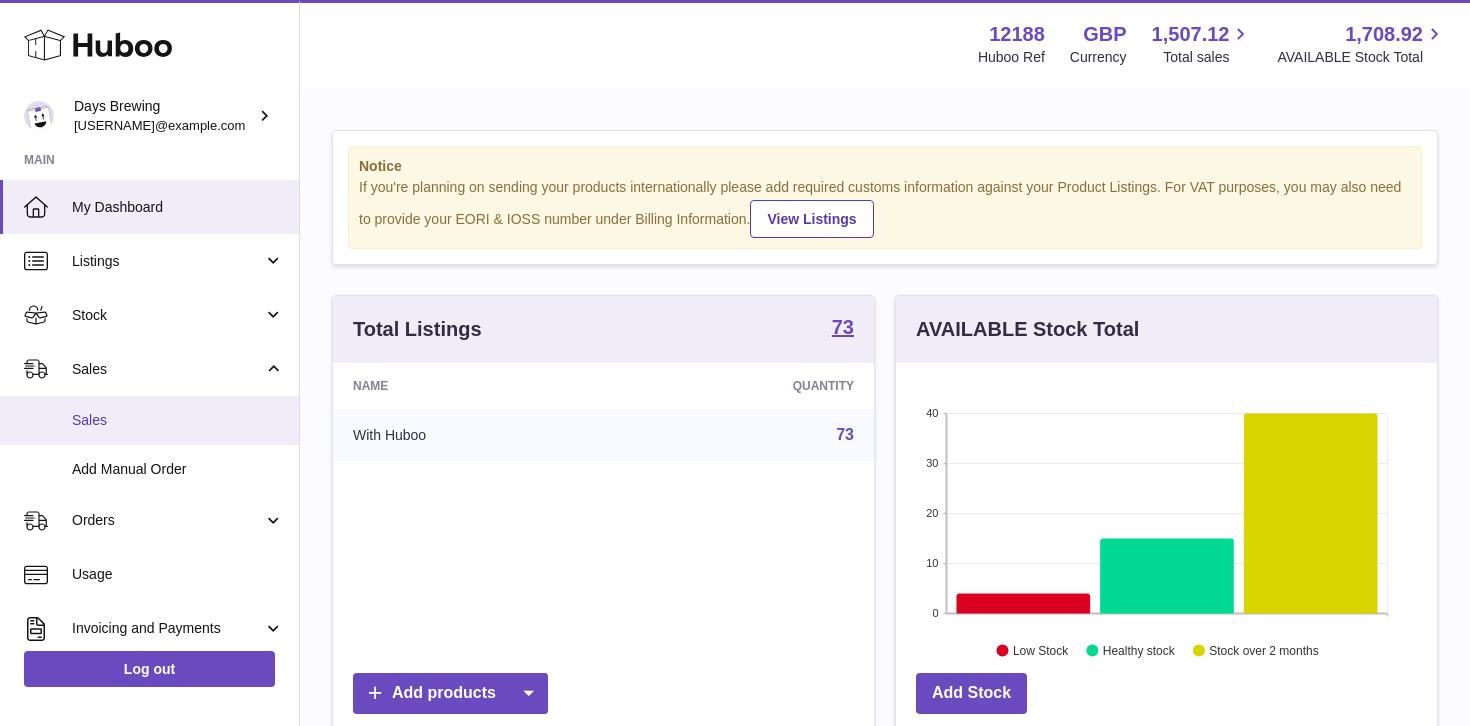 click on "Sales" at bounding box center (178, 420) 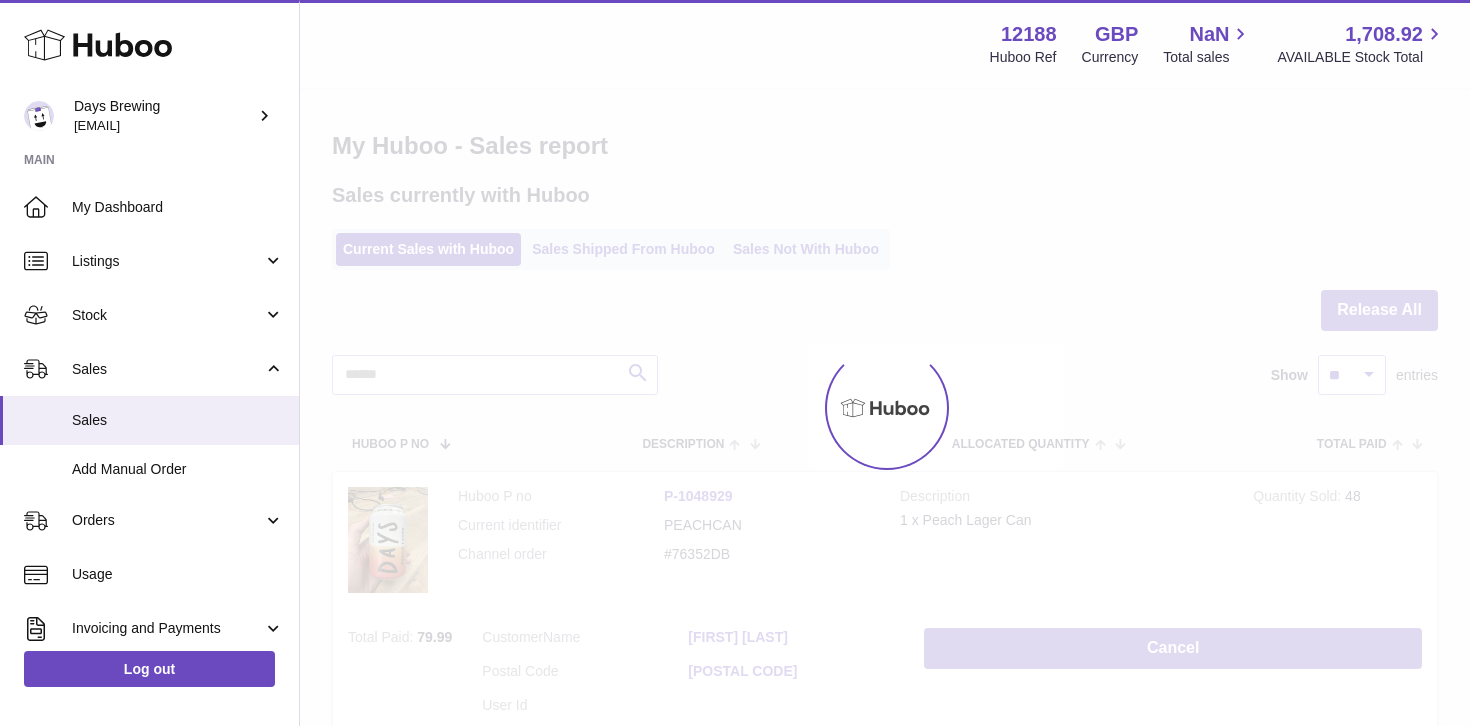 scroll, scrollTop: 0, scrollLeft: 0, axis: both 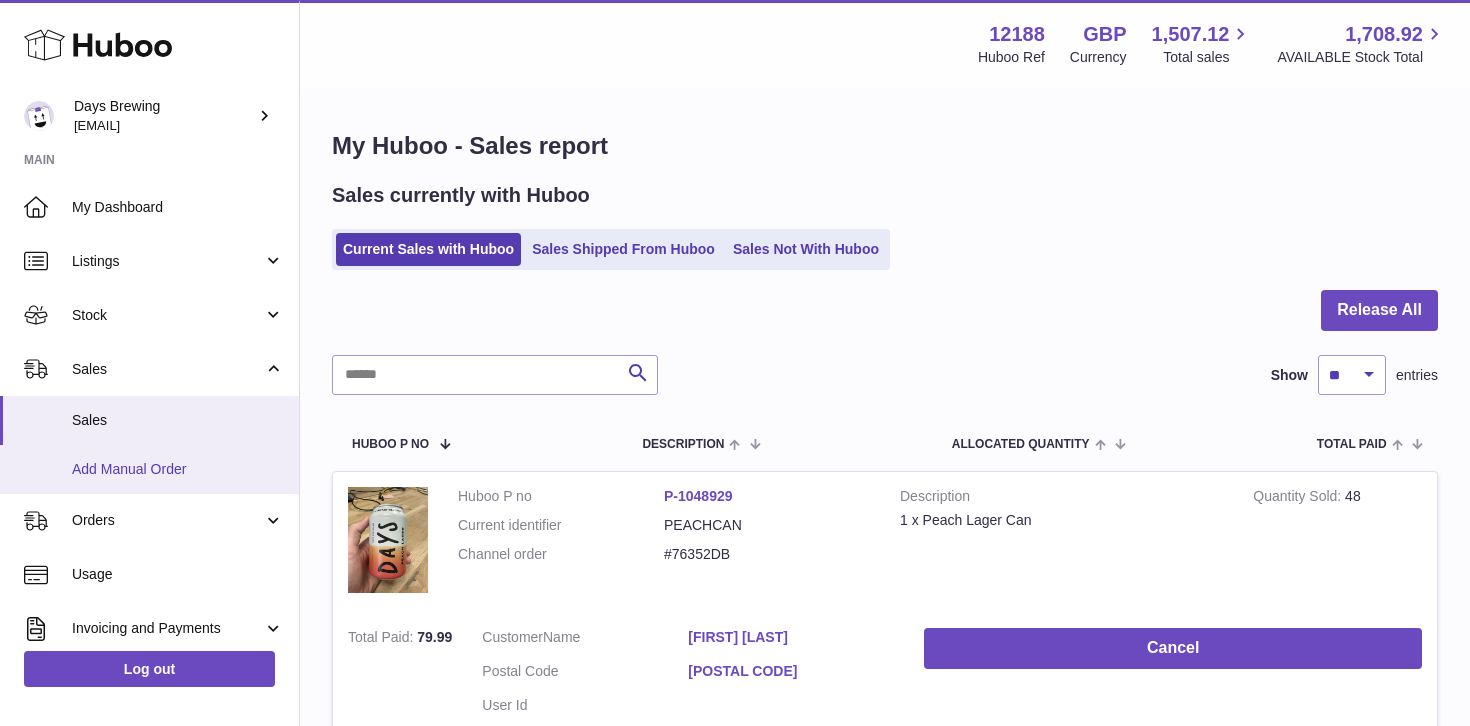 click on "Add Manual Order" at bounding box center [149, 469] 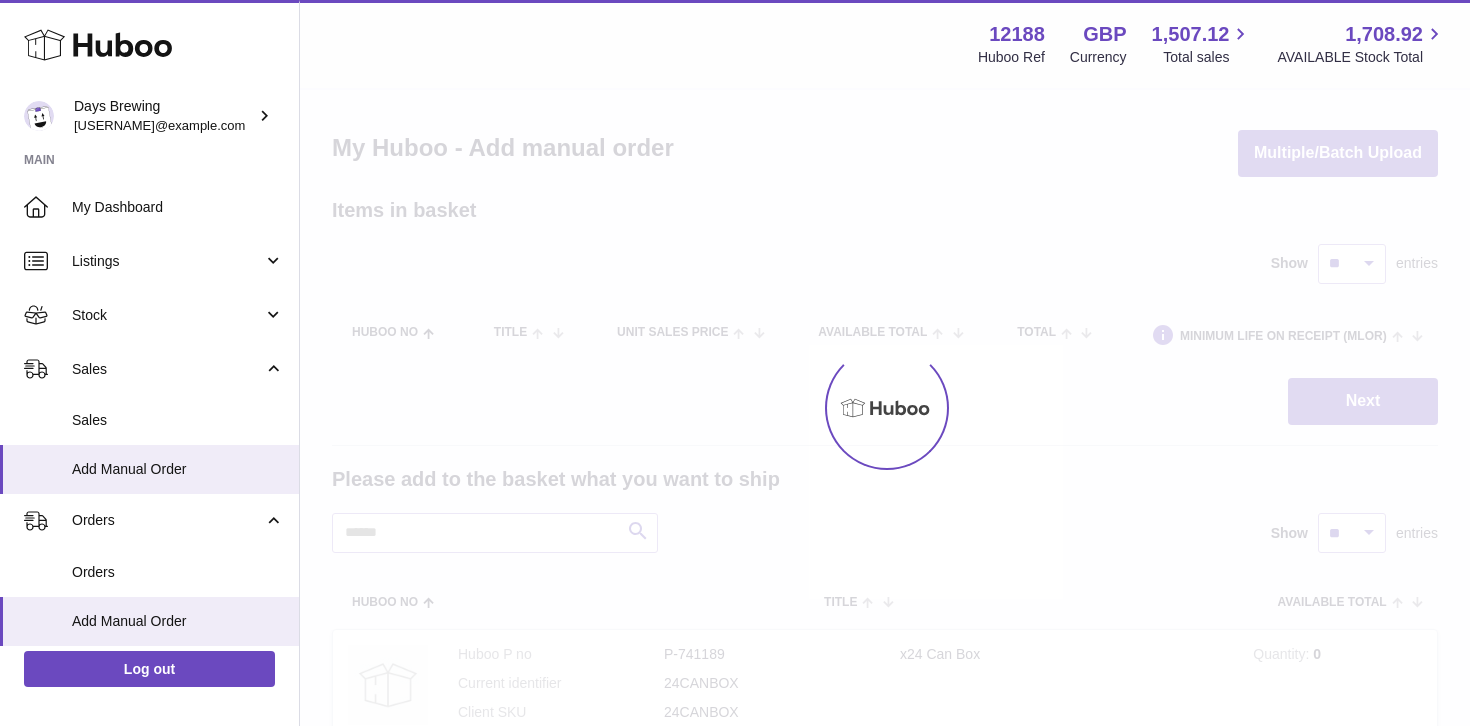 scroll, scrollTop: 0, scrollLeft: 0, axis: both 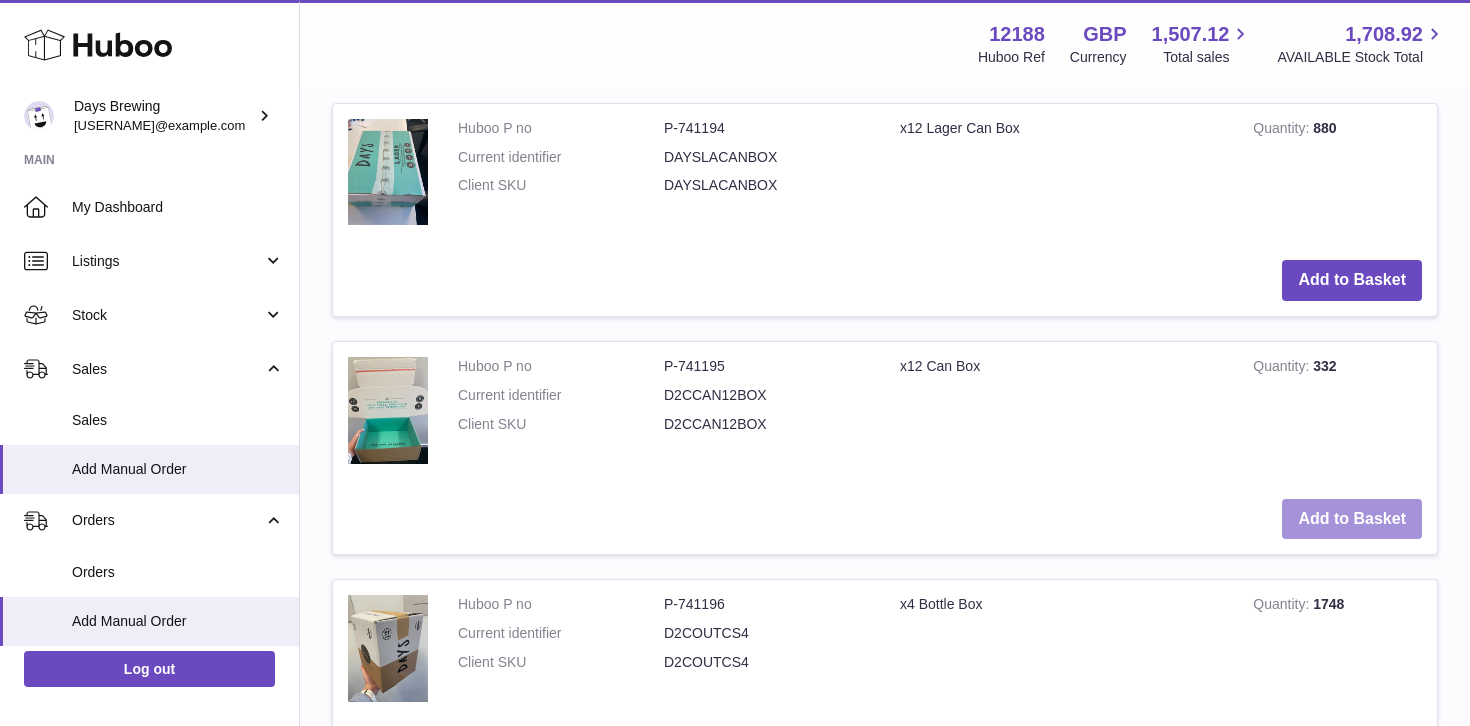 click on "Add to Basket" at bounding box center [1352, 519] 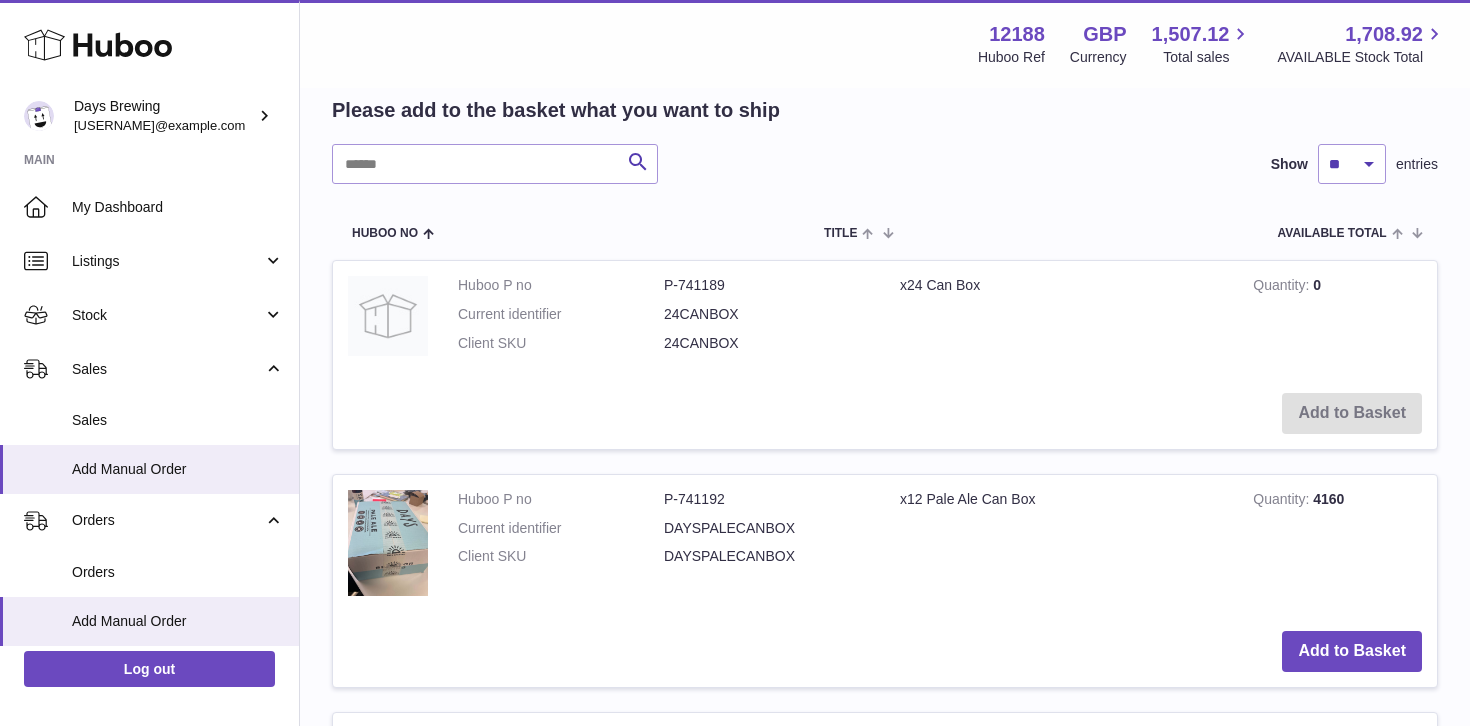 scroll, scrollTop: 589, scrollLeft: 0, axis: vertical 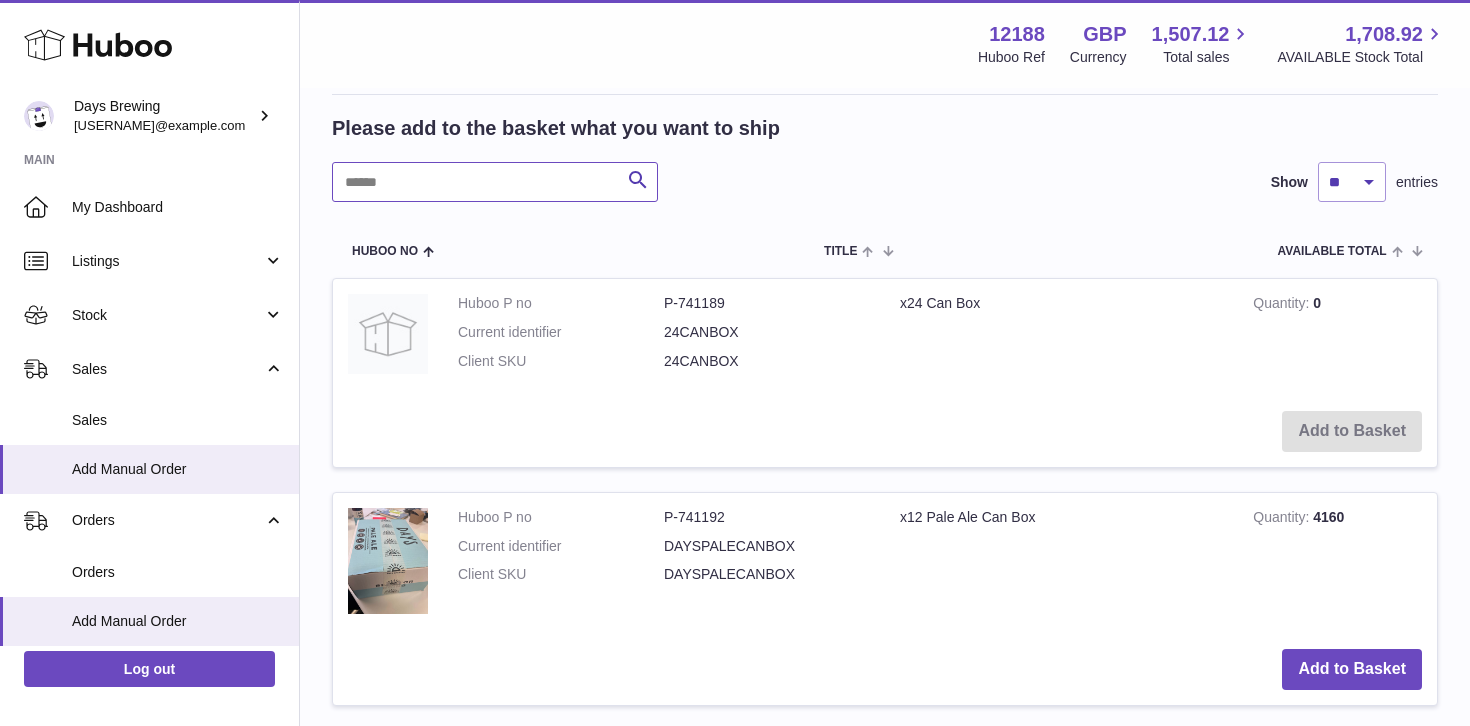 click at bounding box center [495, 182] 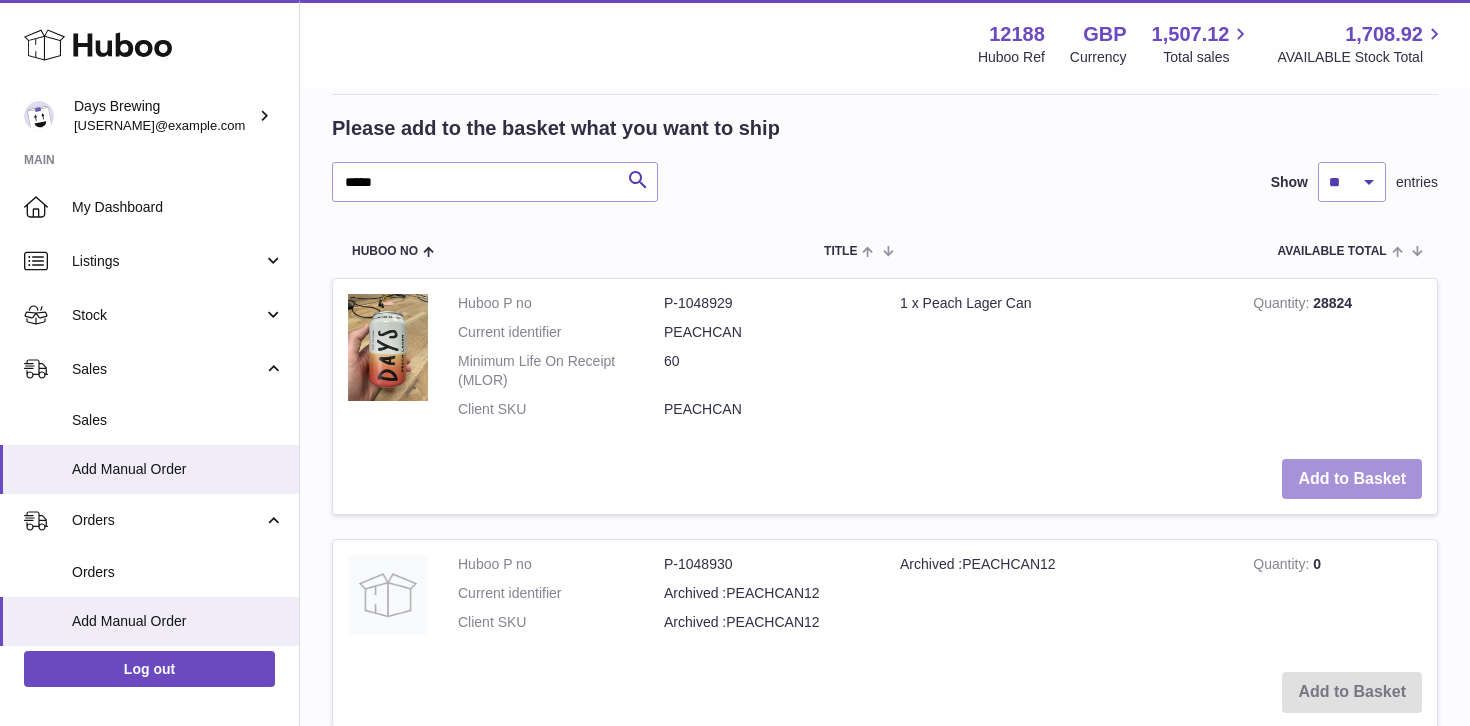click on "Add to Basket" at bounding box center (1352, 479) 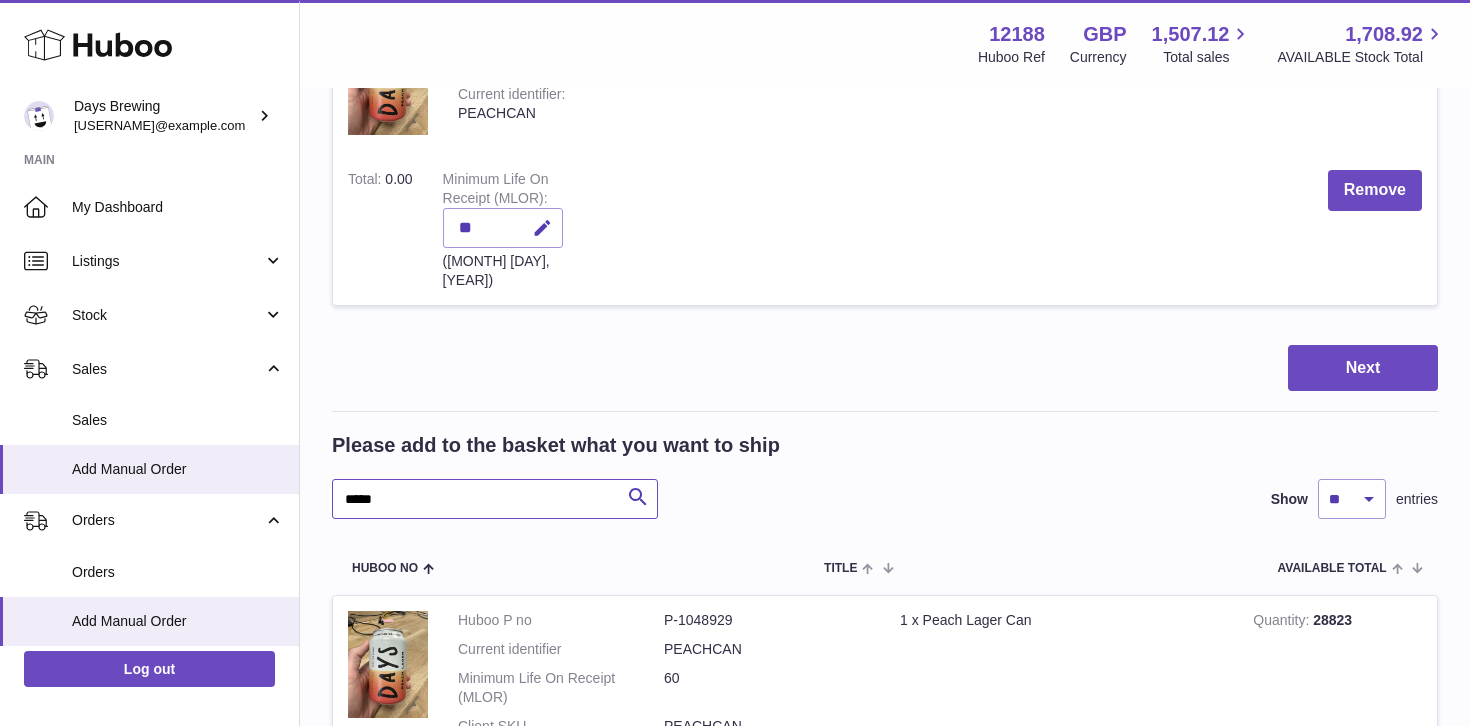 click on "*****" at bounding box center (495, 499) 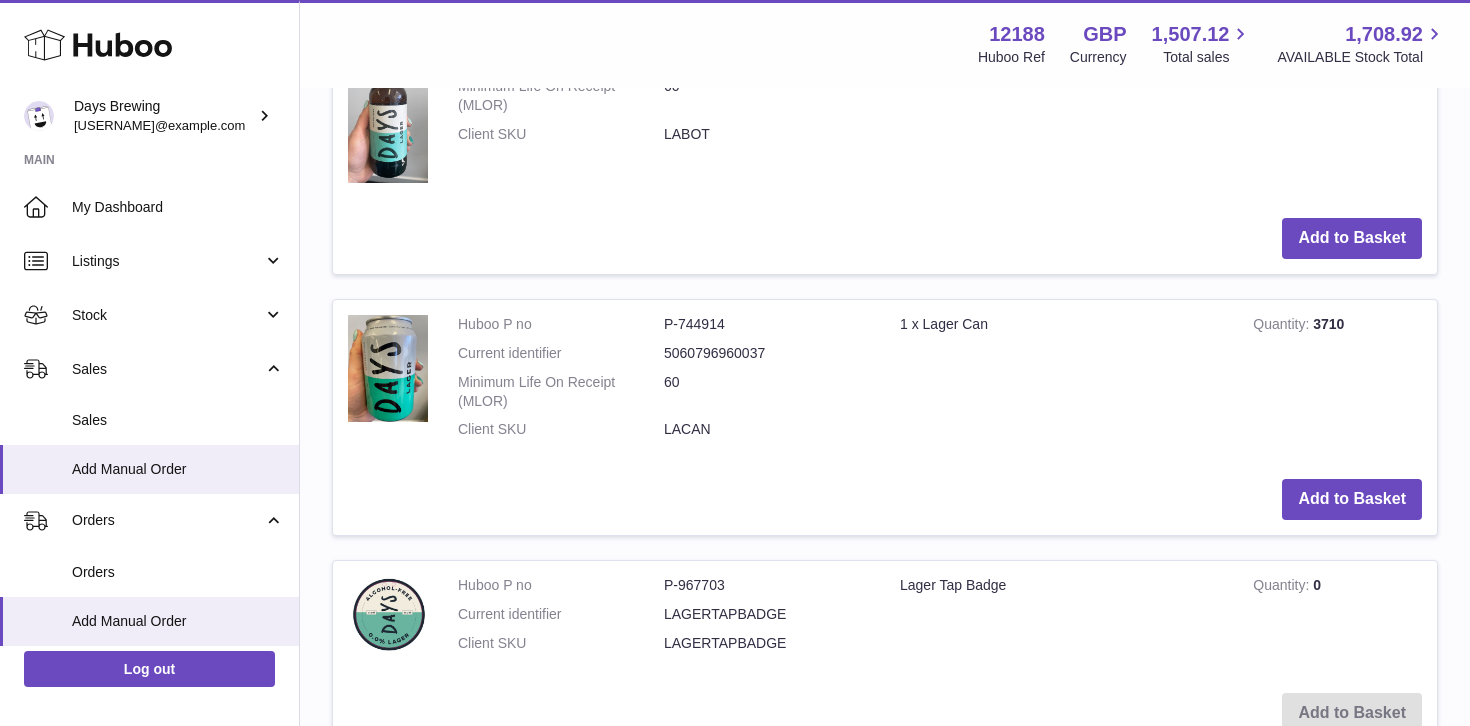 scroll, scrollTop: 1421, scrollLeft: 0, axis: vertical 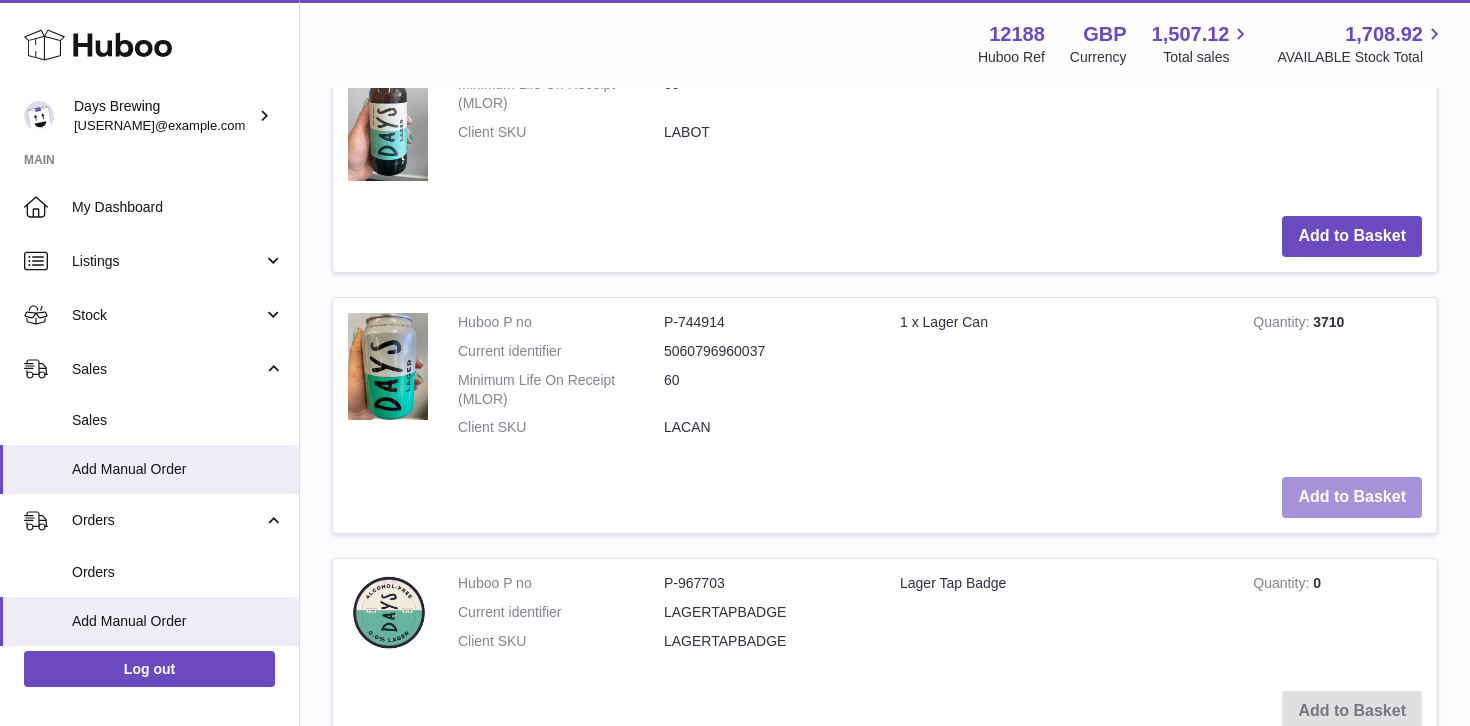 click on "Add to Basket" at bounding box center (1352, 497) 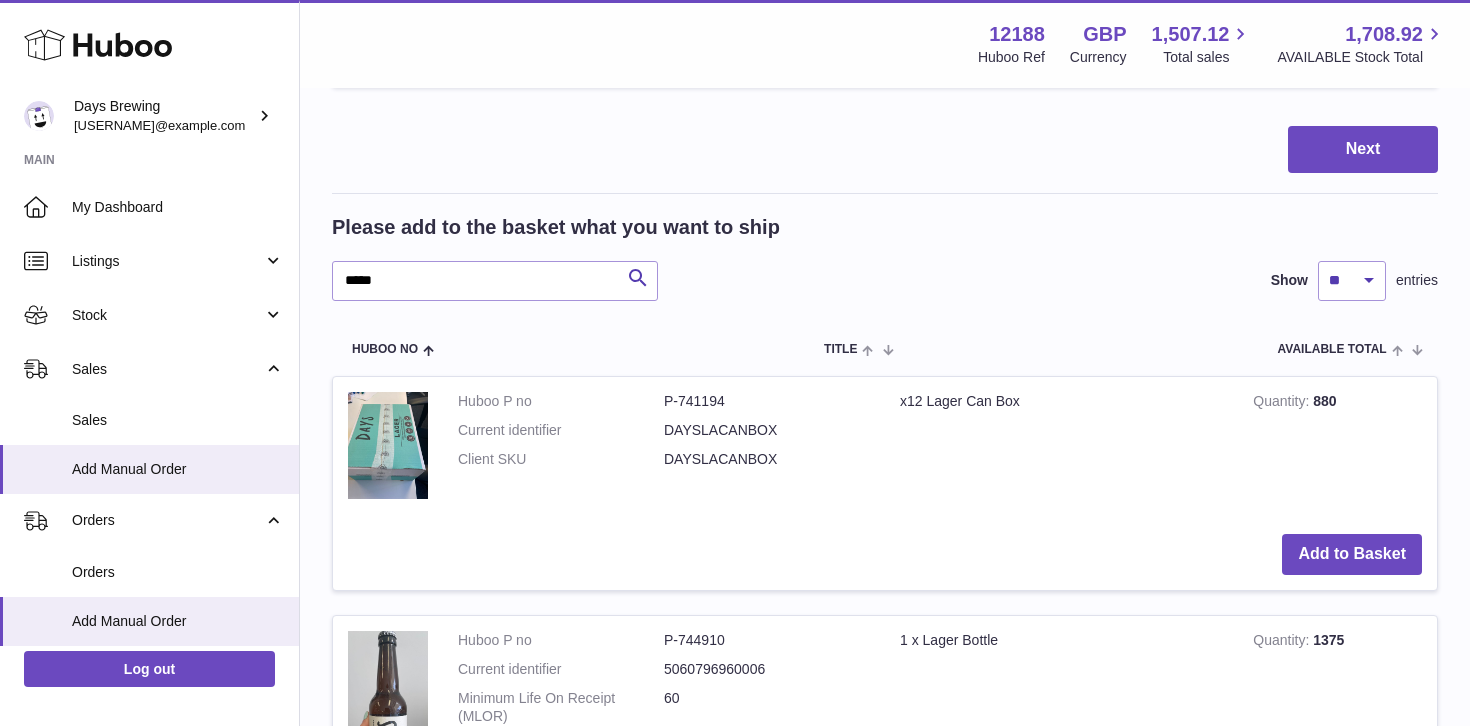 scroll, scrollTop: 1117, scrollLeft: 0, axis: vertical 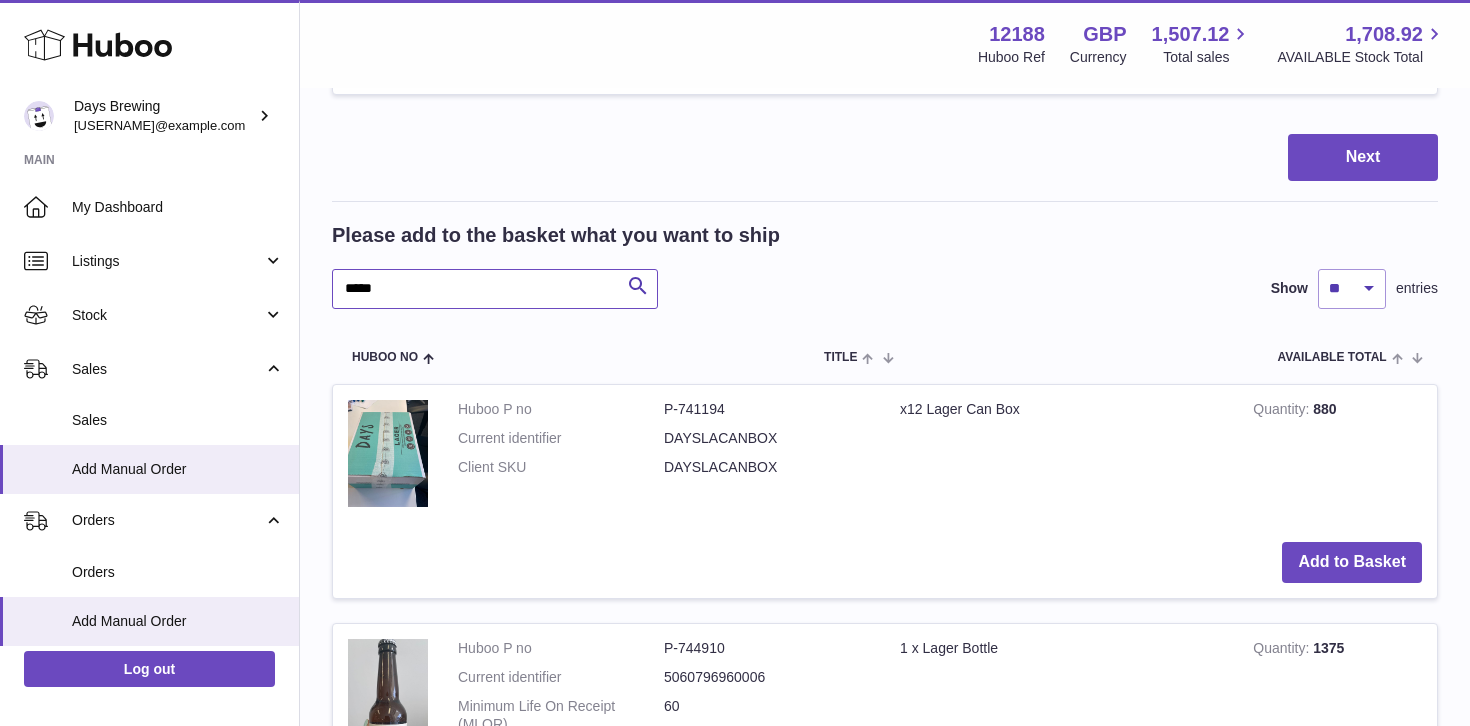 click on "*****" at bounding box center (495, 289) 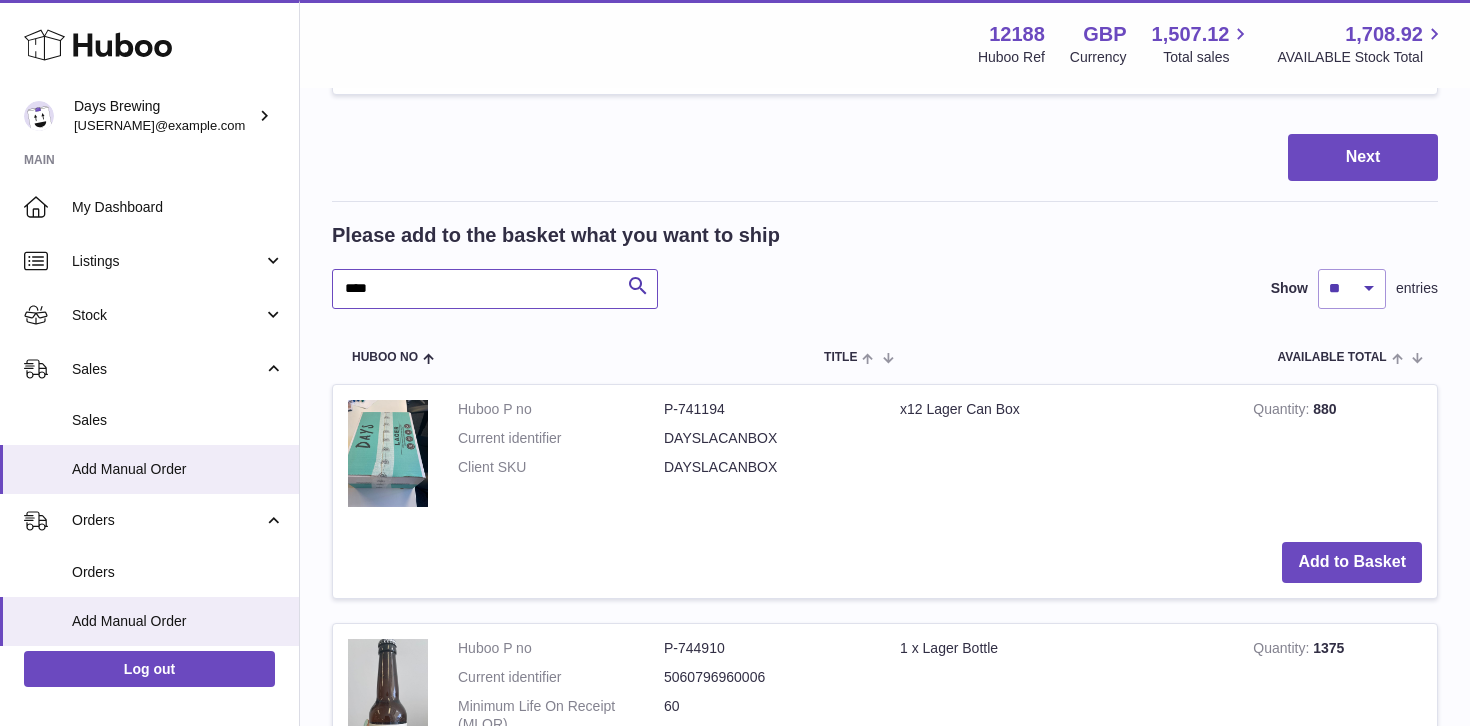 type on "****" 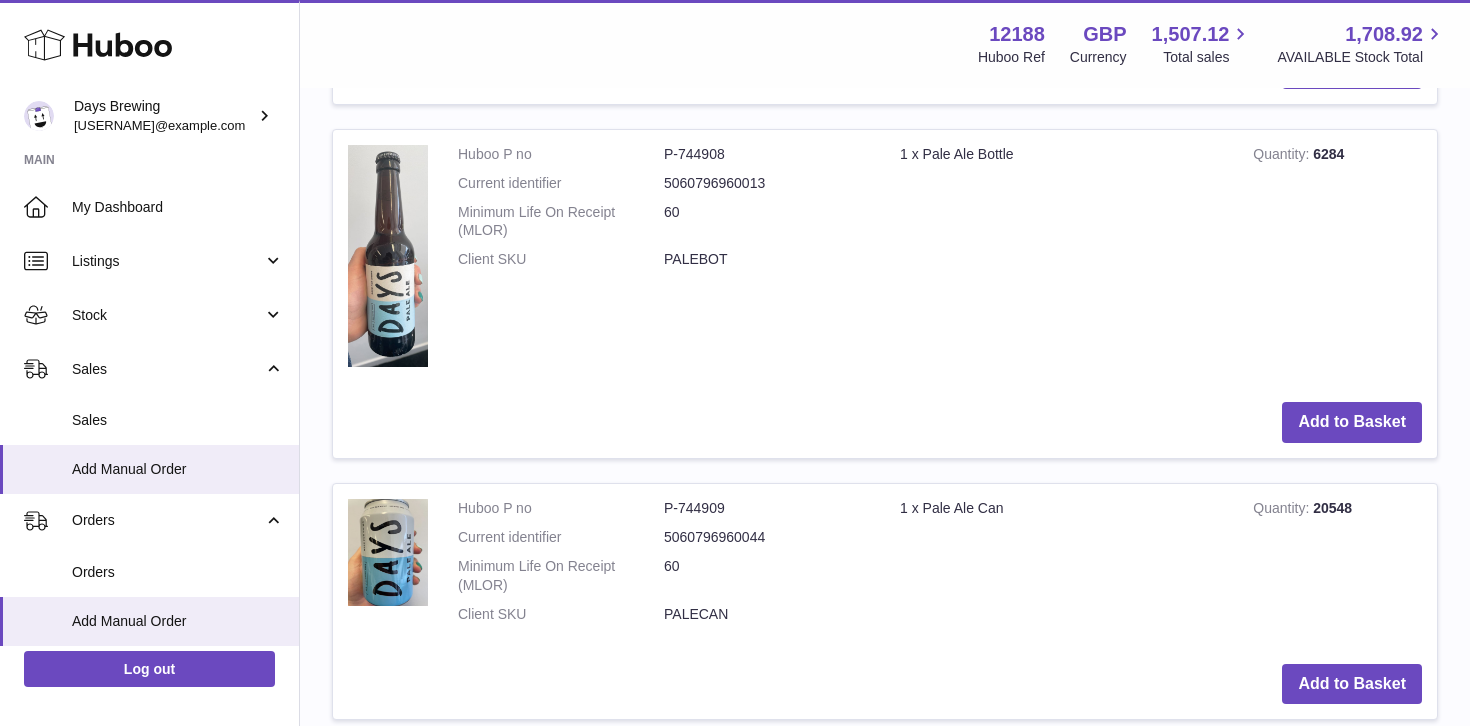 scroll, scrollTop: 1618, scrollLeft: 0, axis: vertical 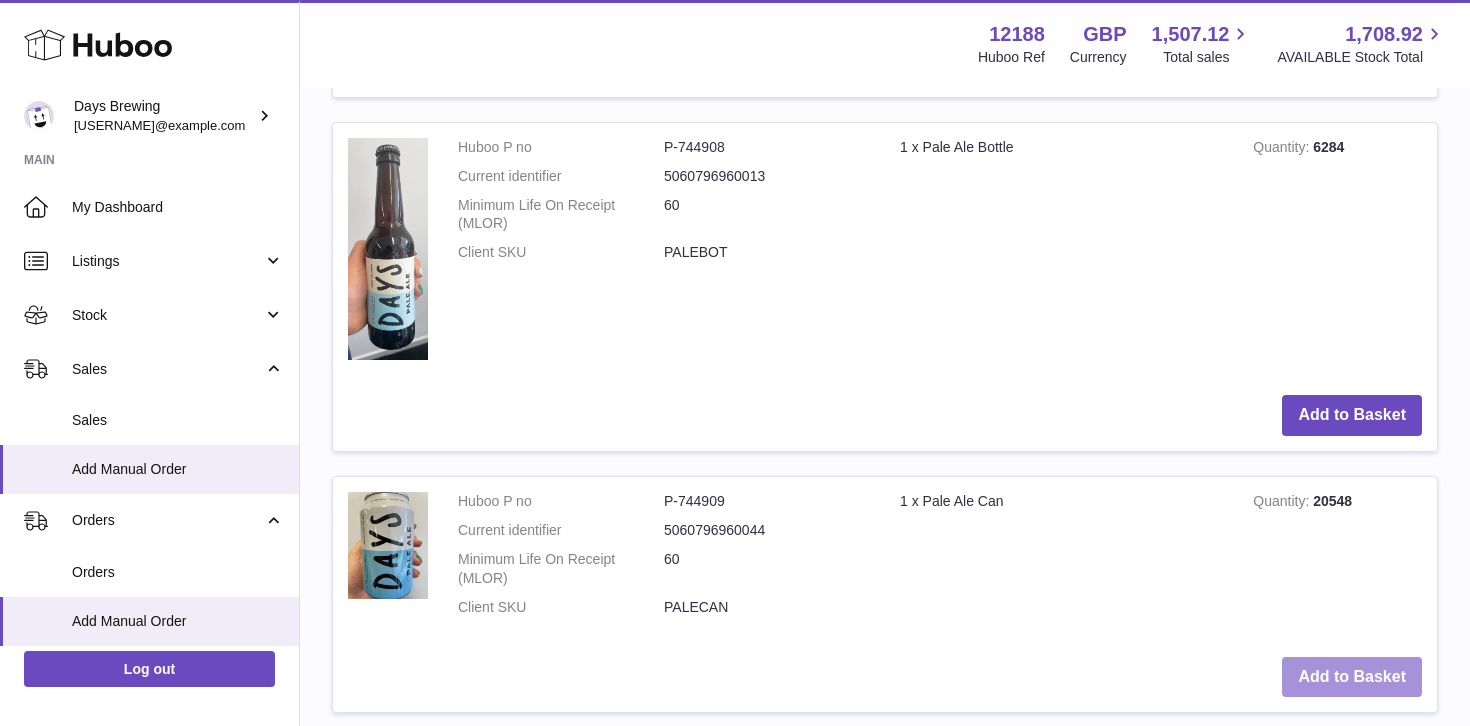 click on "Add to Basket" at bounding box center (1352, 677) 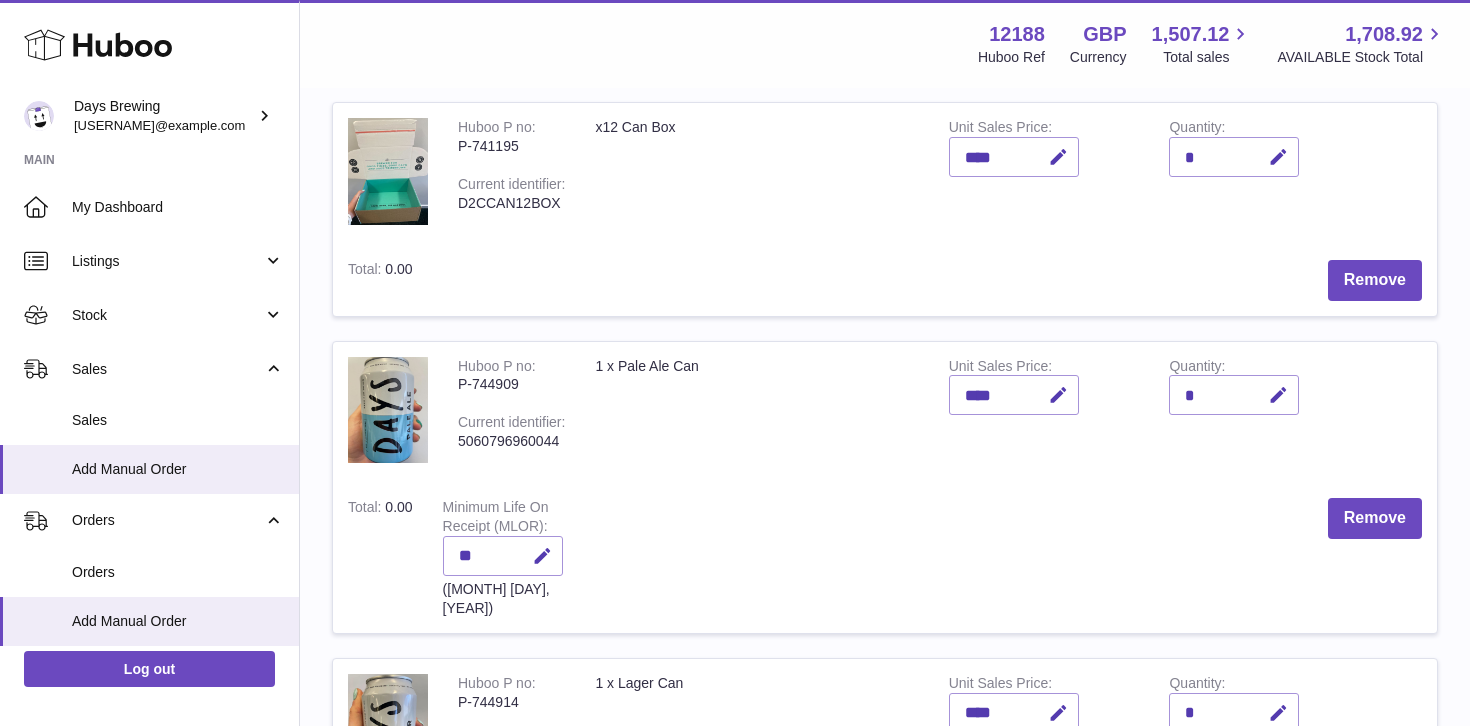 scroll, scrollTop: 264, scrollLeft: 0, axis: vertical 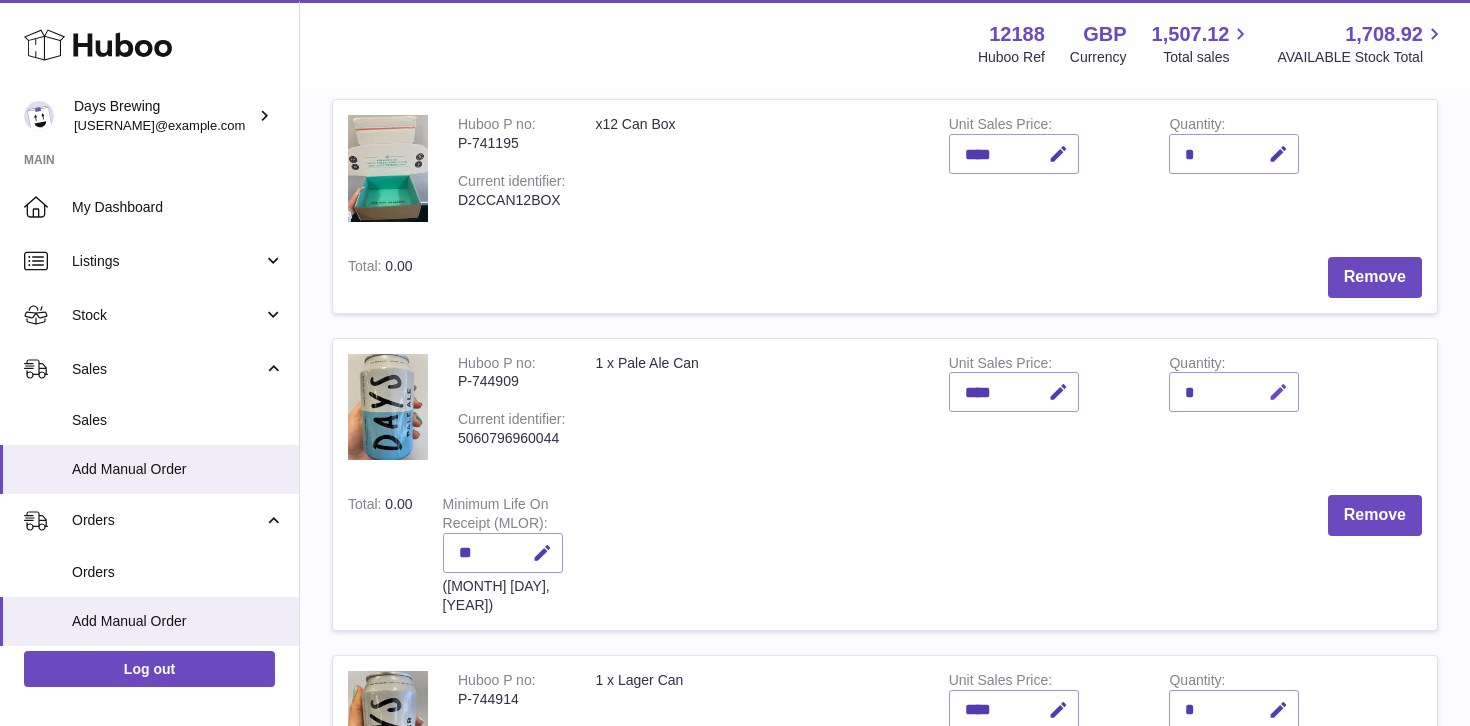 click at bounding box center (1278, 392) 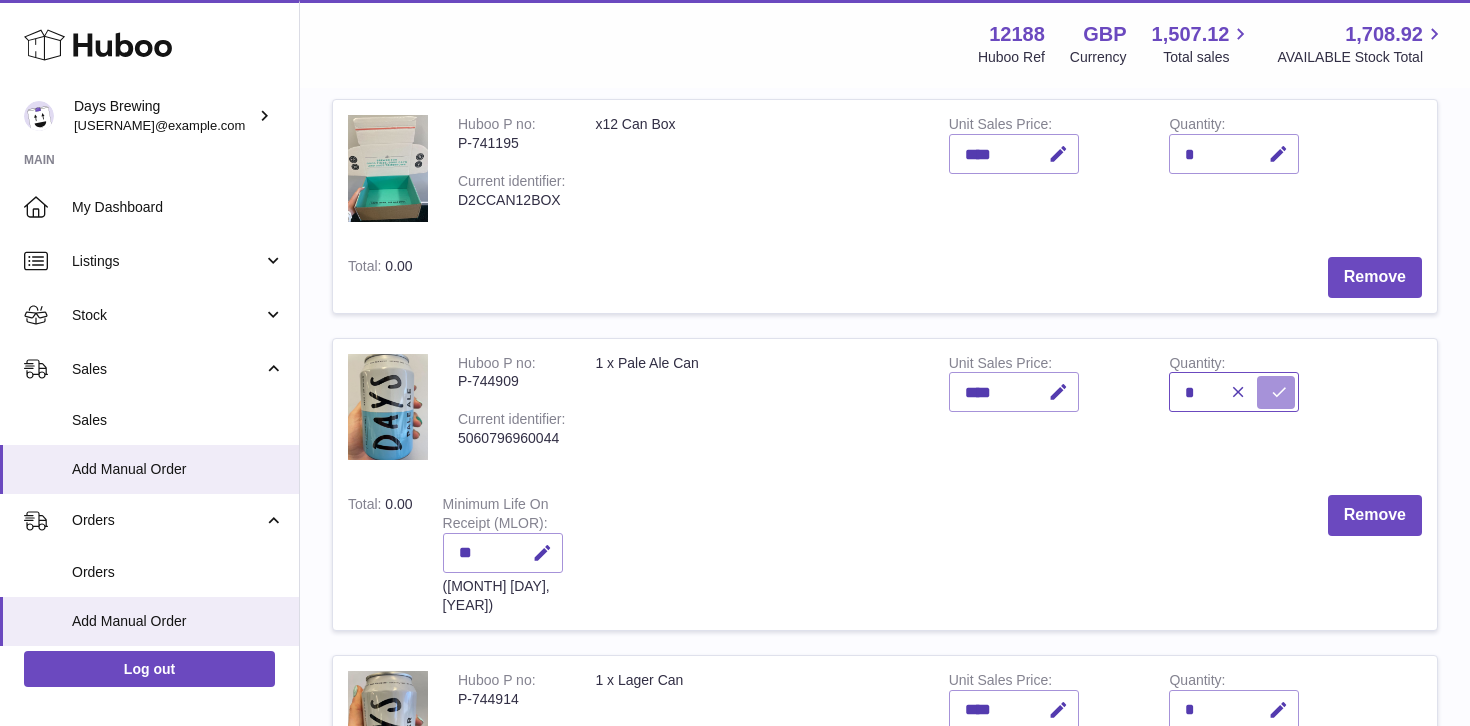type on "*" 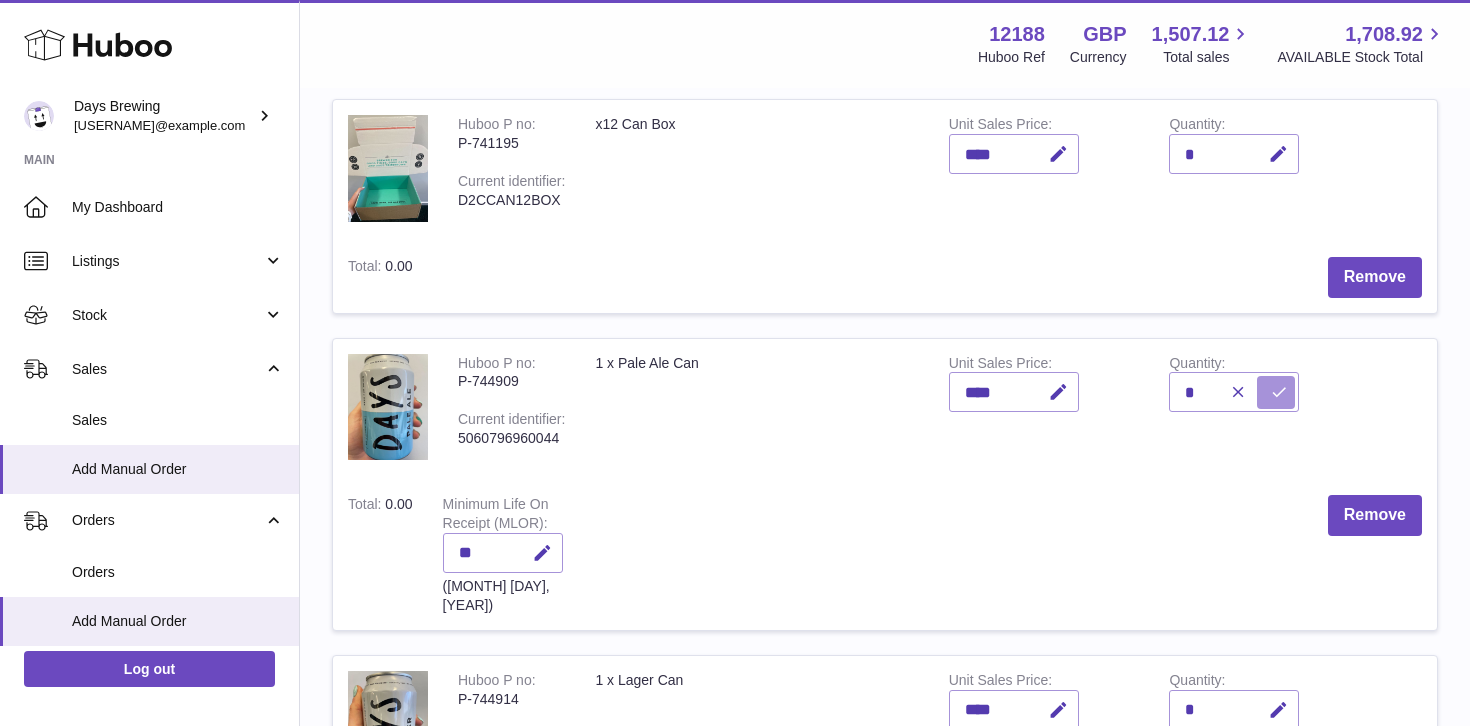 click at bounding box center [1279, 392] 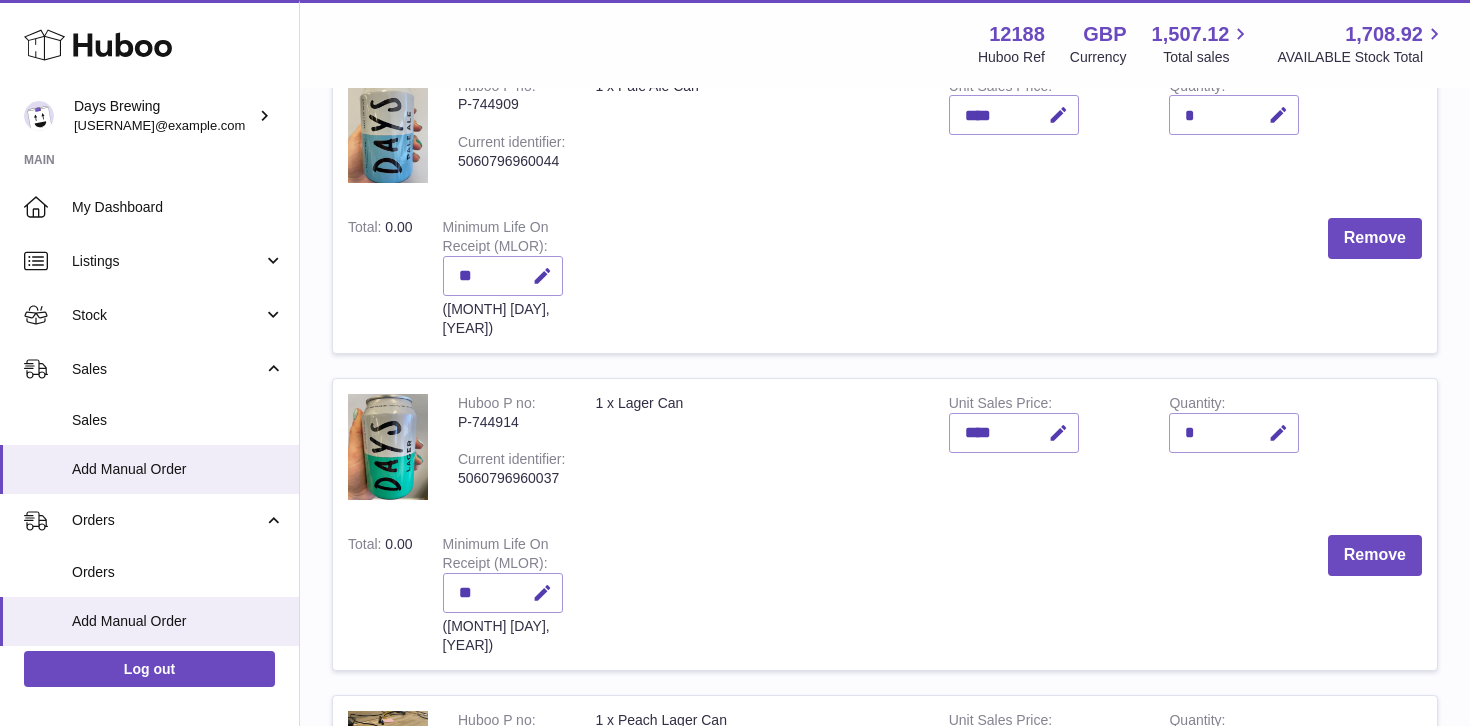 scroll, scrollTop: 545, scrollLeft: 0, axis: vertical 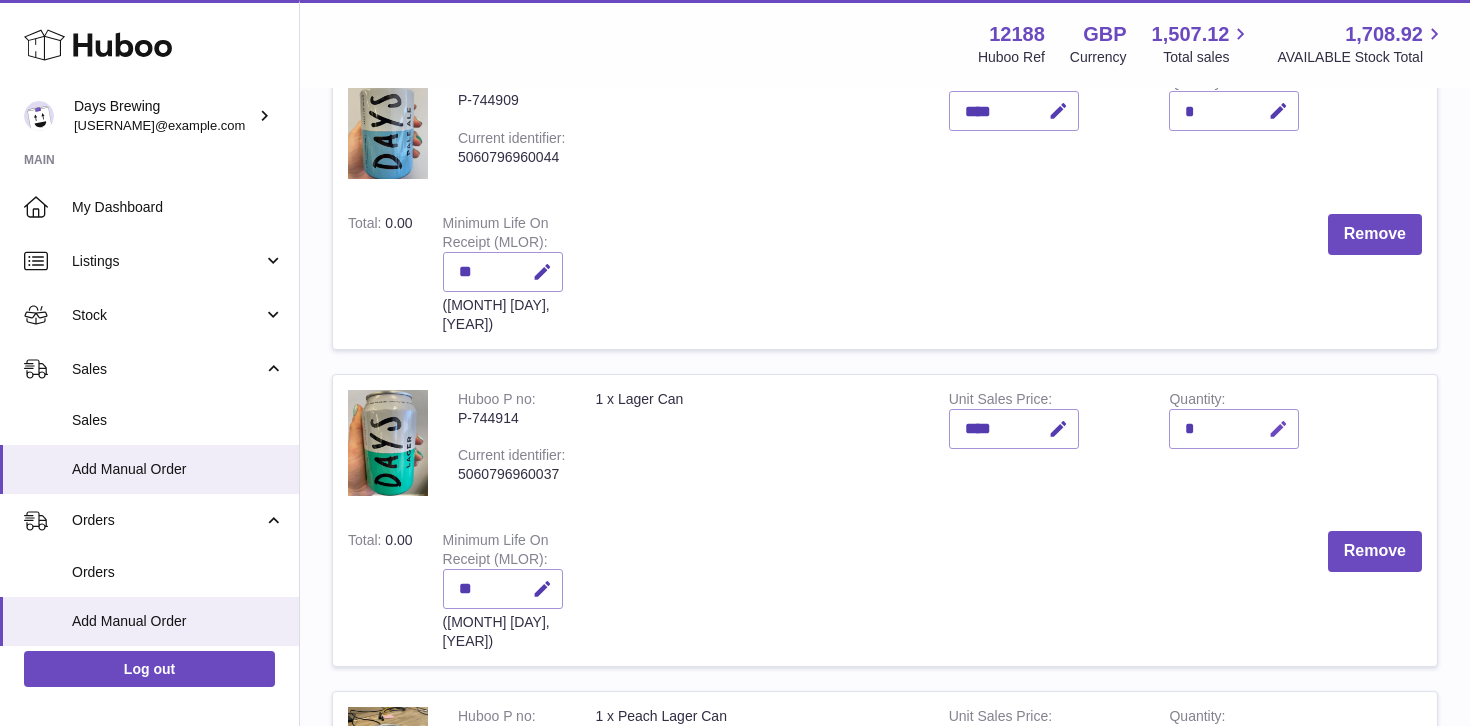 click at bounding box center (1278, 429) 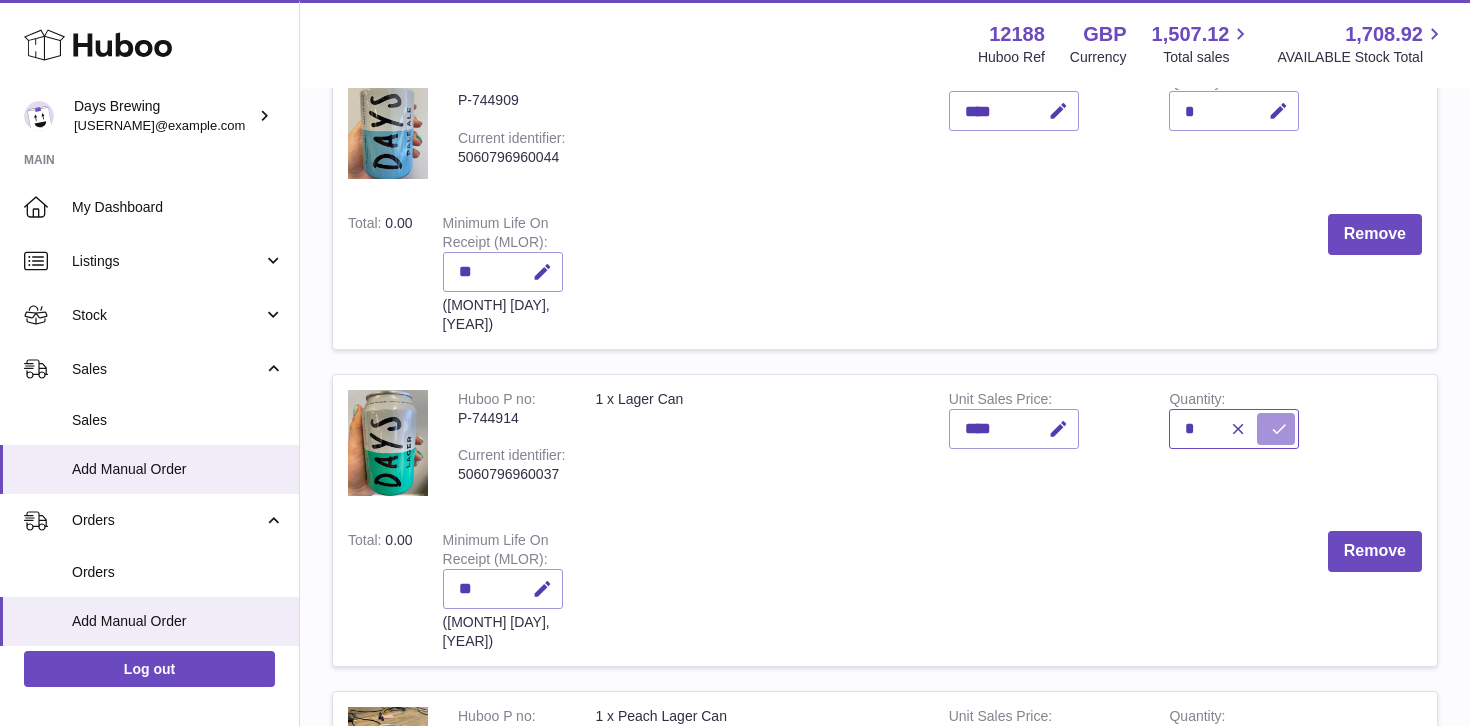 type on "*" 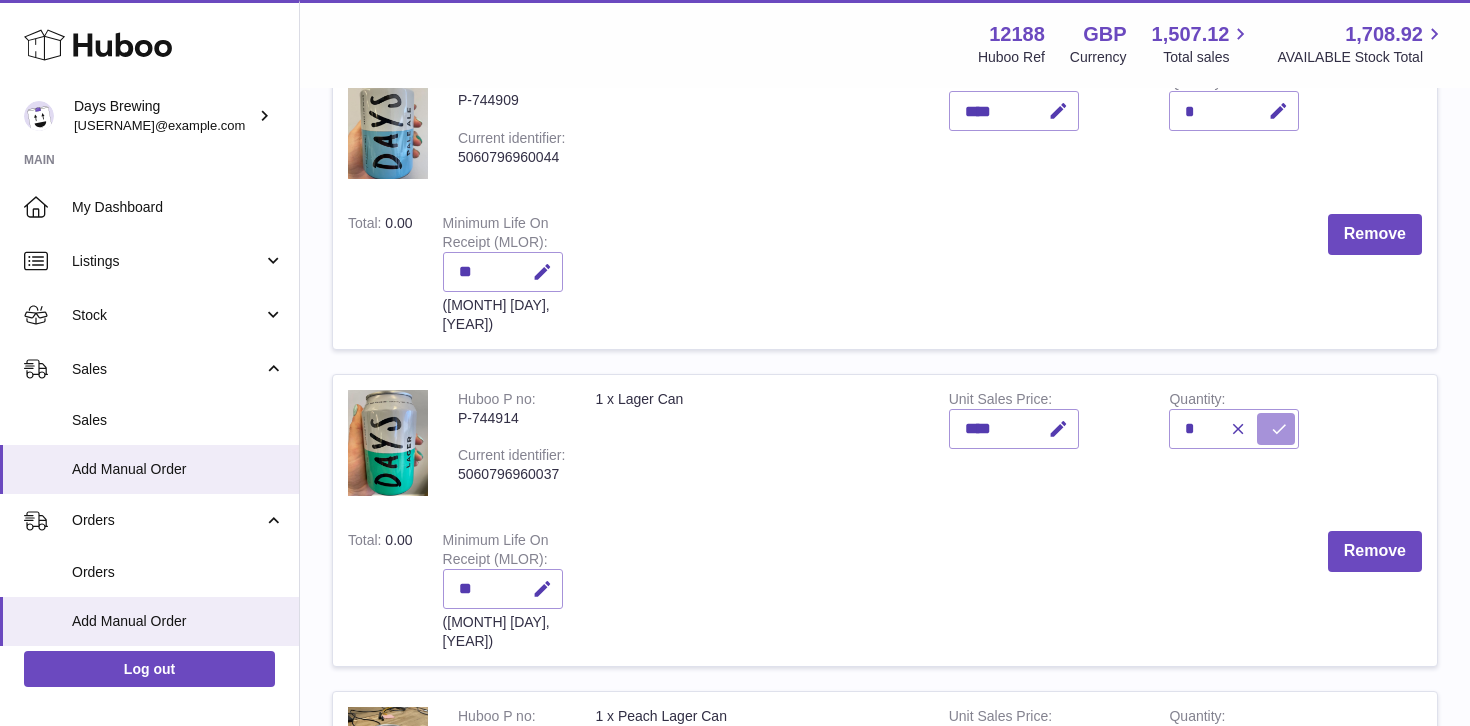 click at bounding box center (1279, 429) 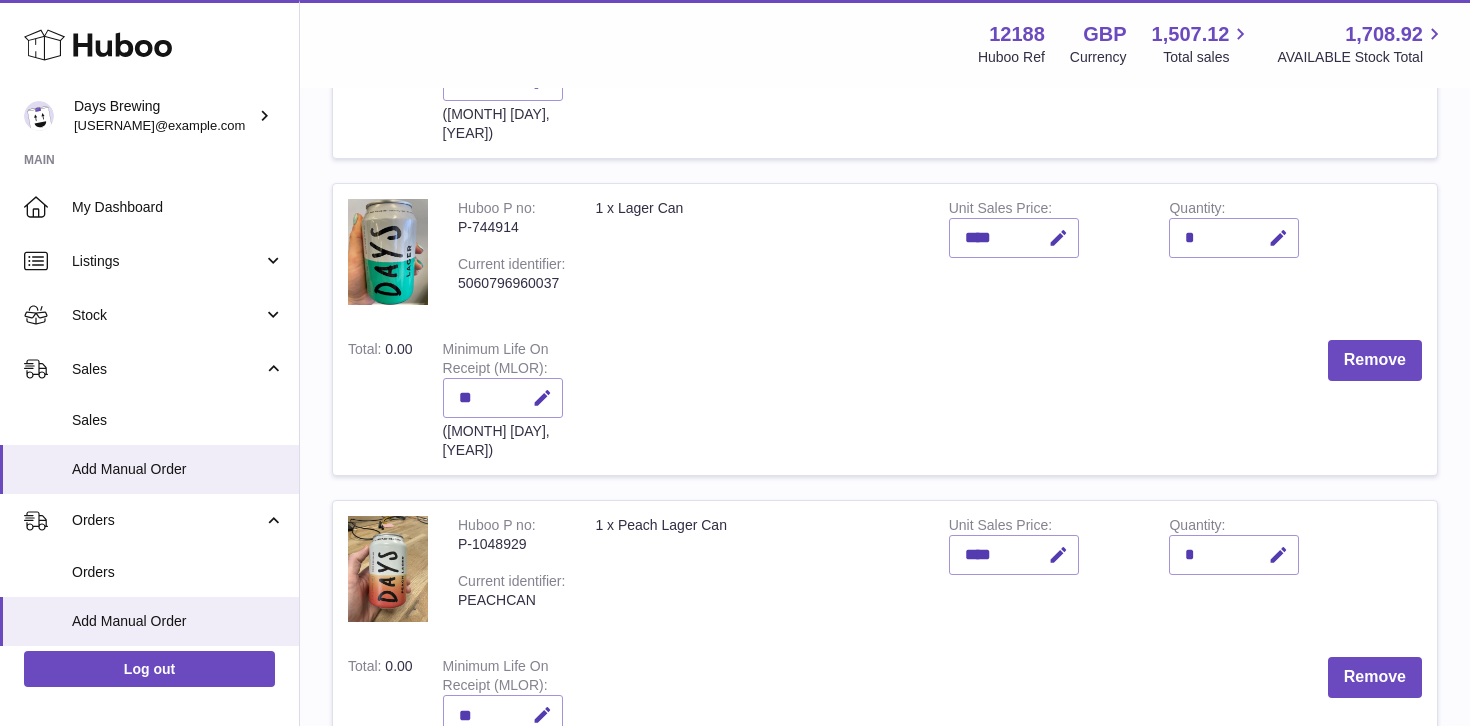 scroll, scrollTop: 758, scrollLeft: 0, axis: vertical 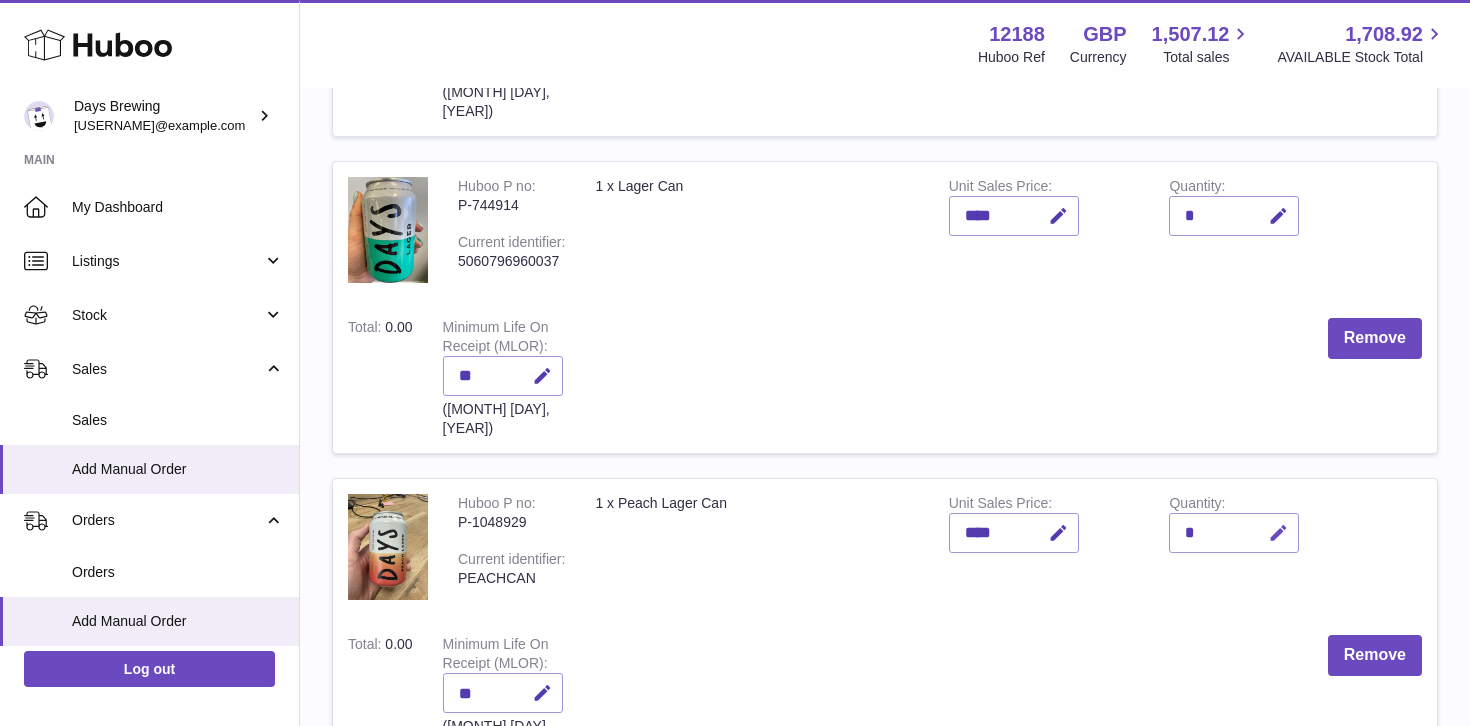 click at bounding box center [1278, 533] 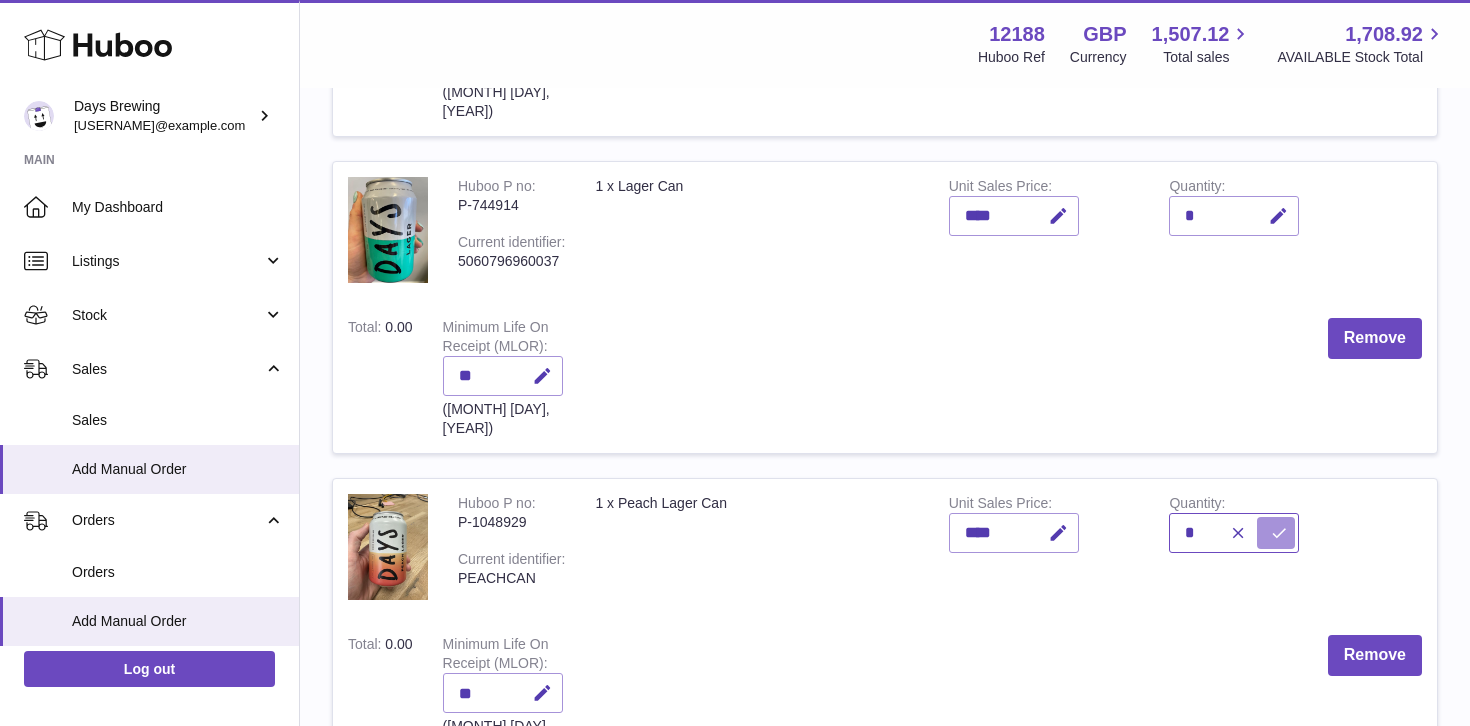 type on "*" 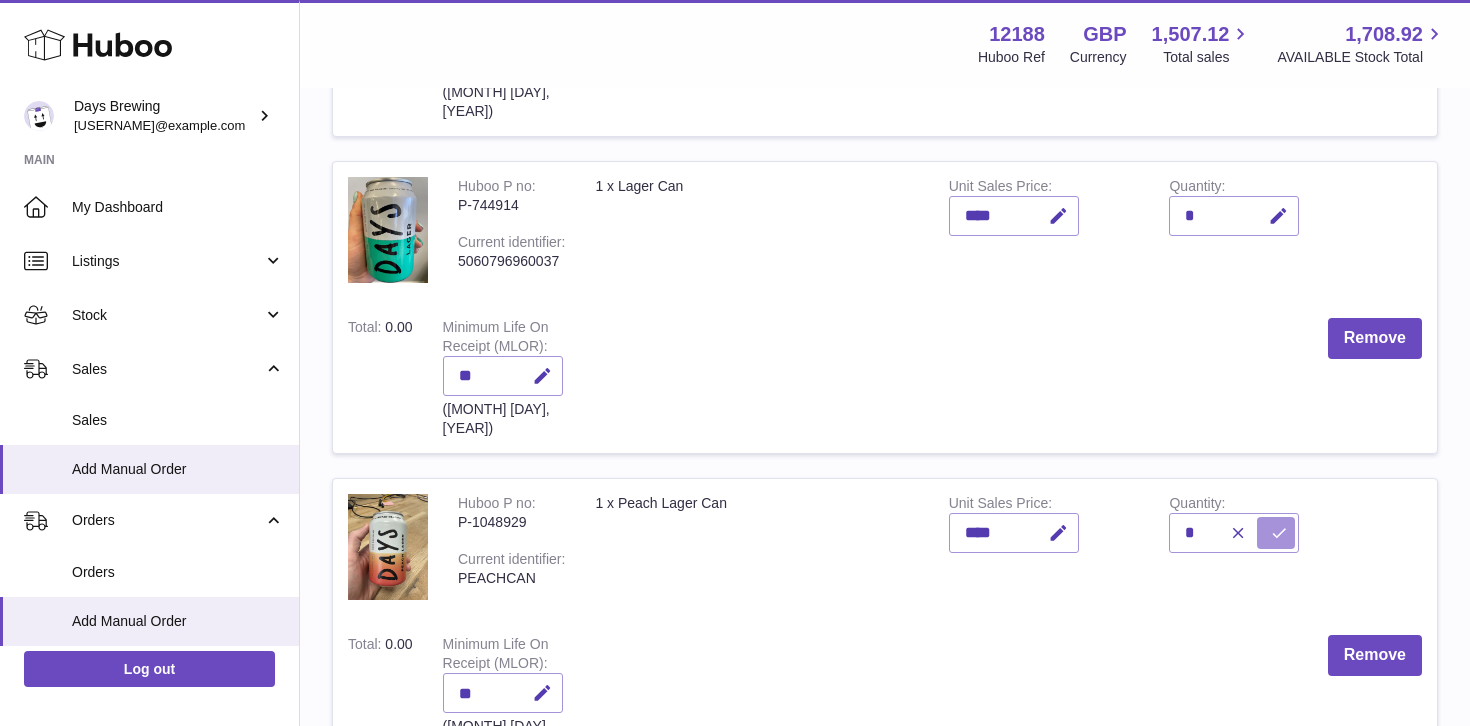 click at bounding box center [1276, 533] 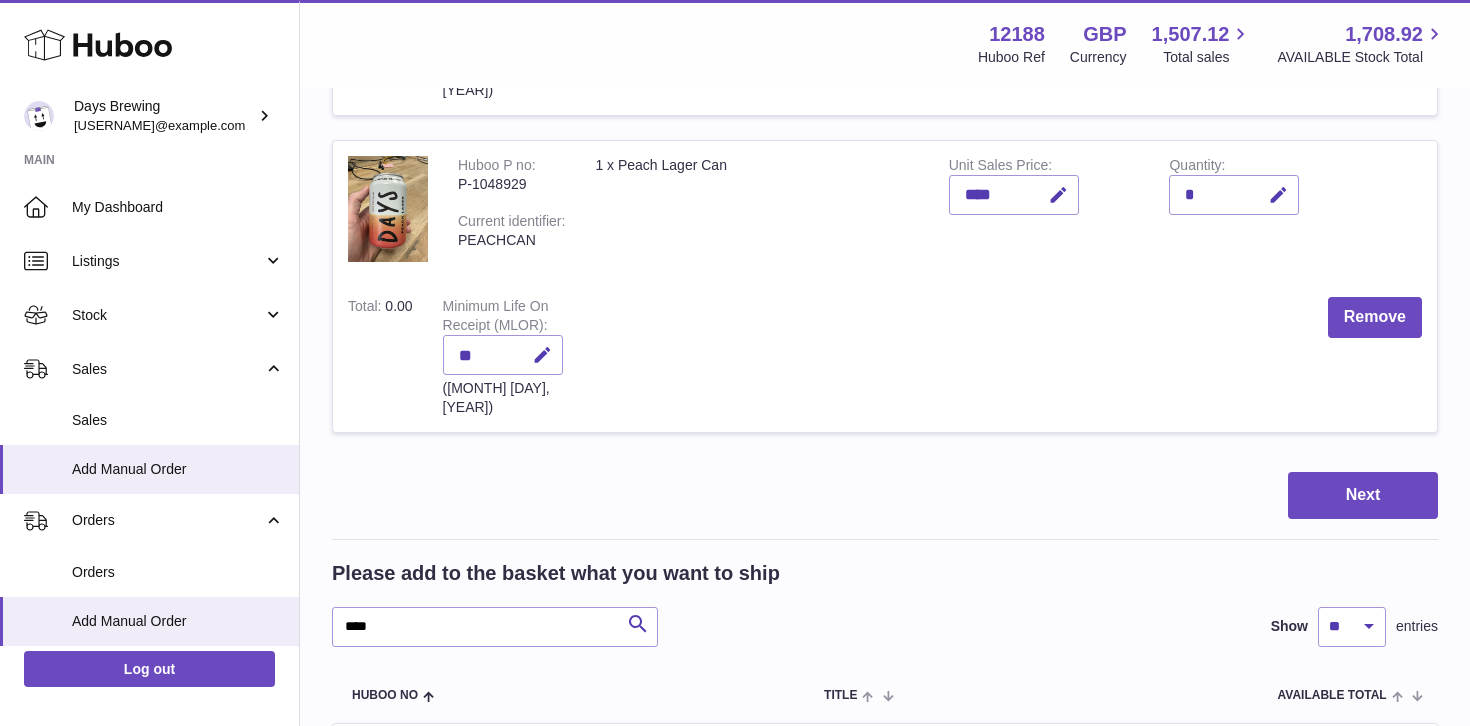 scroll, scrollTop: 1098, scrollLeft: 0, axis: vertical 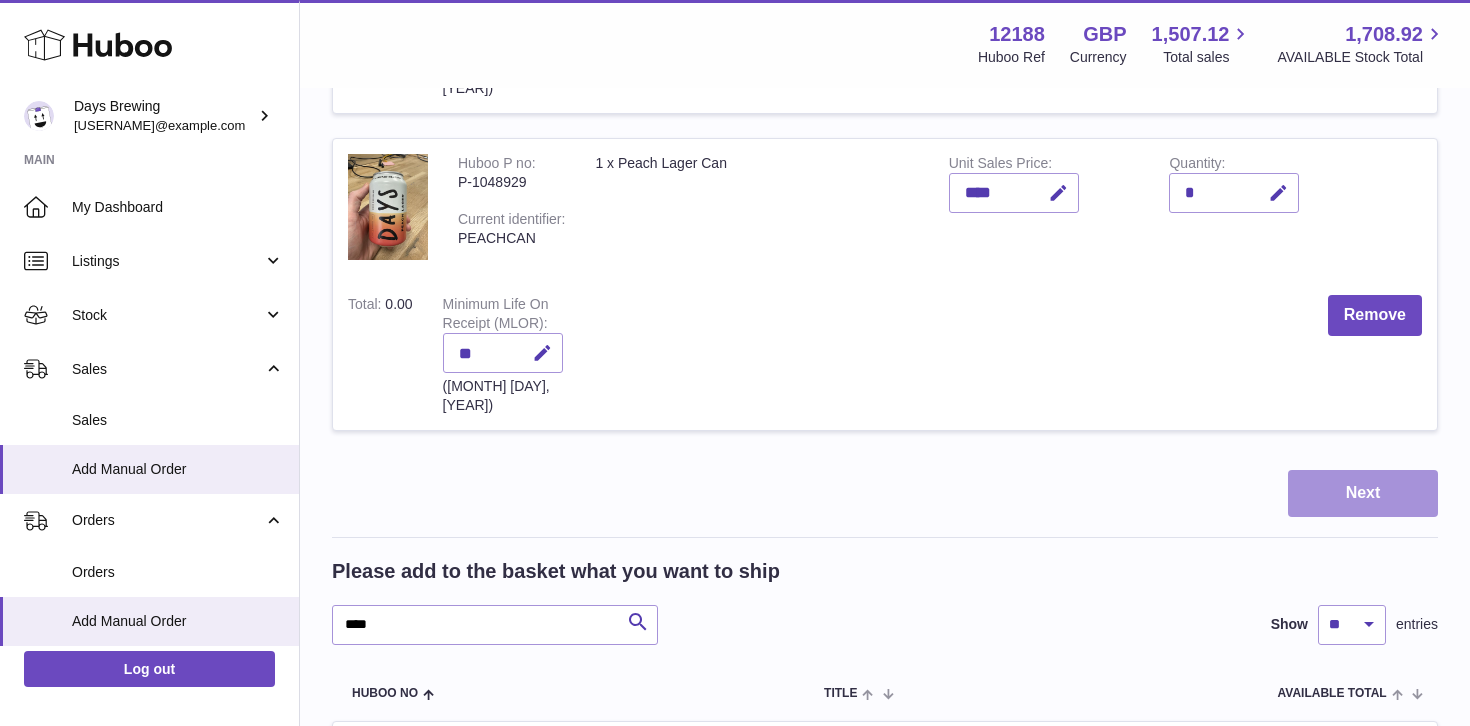 click on "Next" at bounding box center [1363, 493] 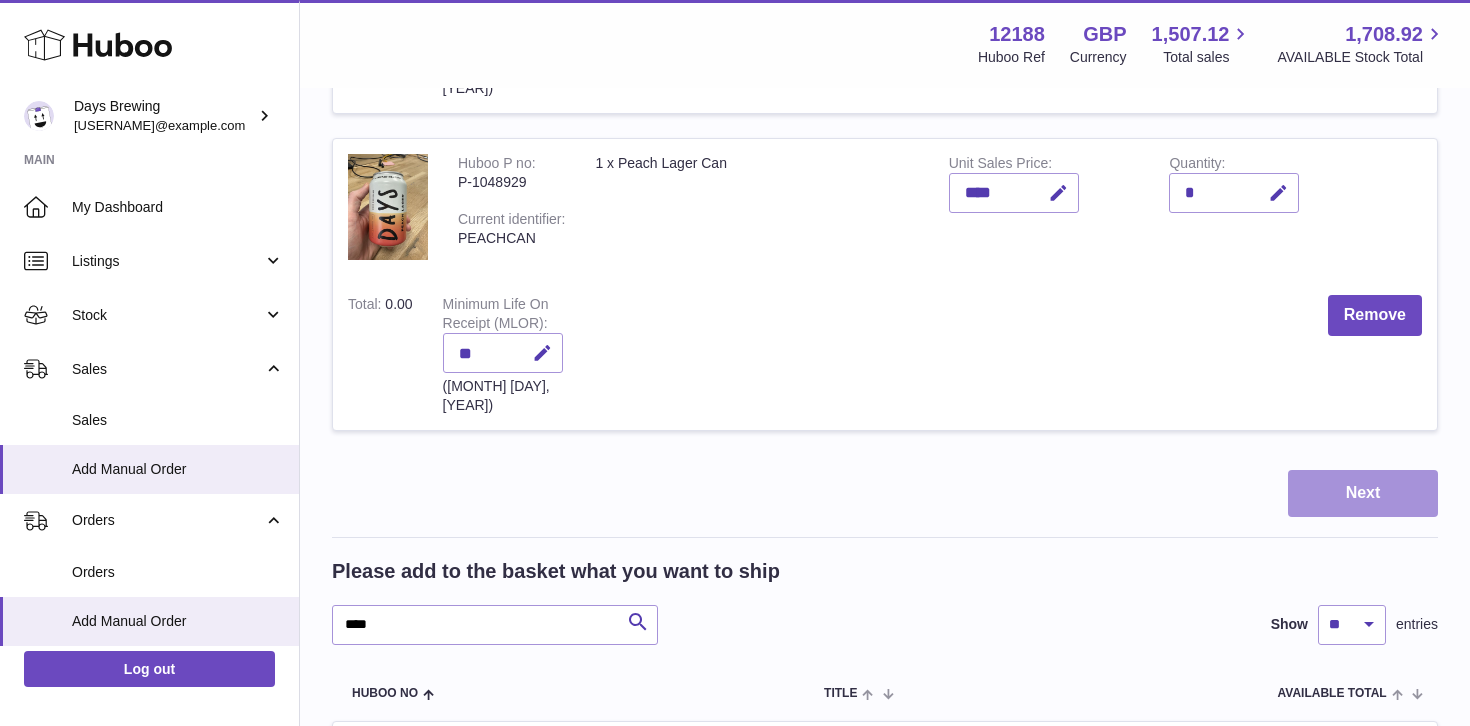 scroll, scrollTop: 0, scrollLeft: 0, axis: both 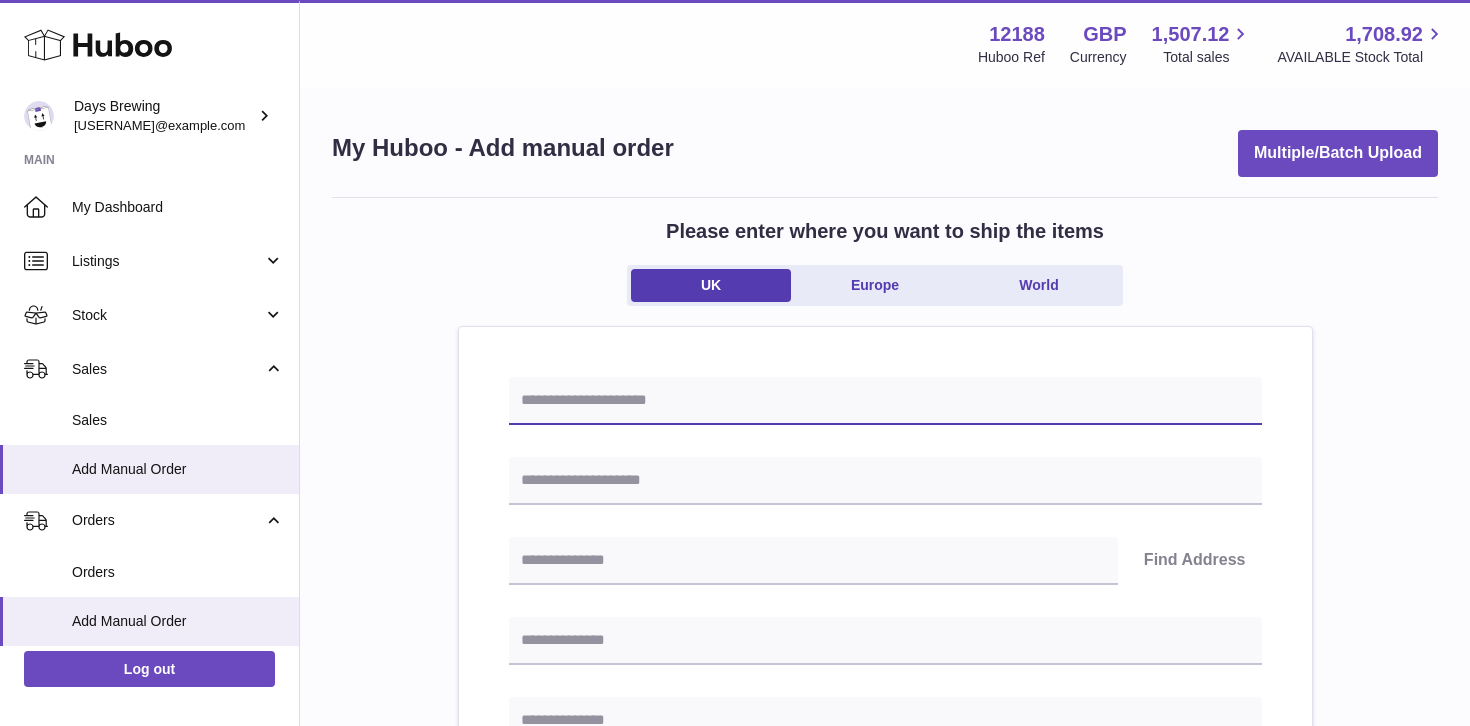 click at bounding box center [885, 401] 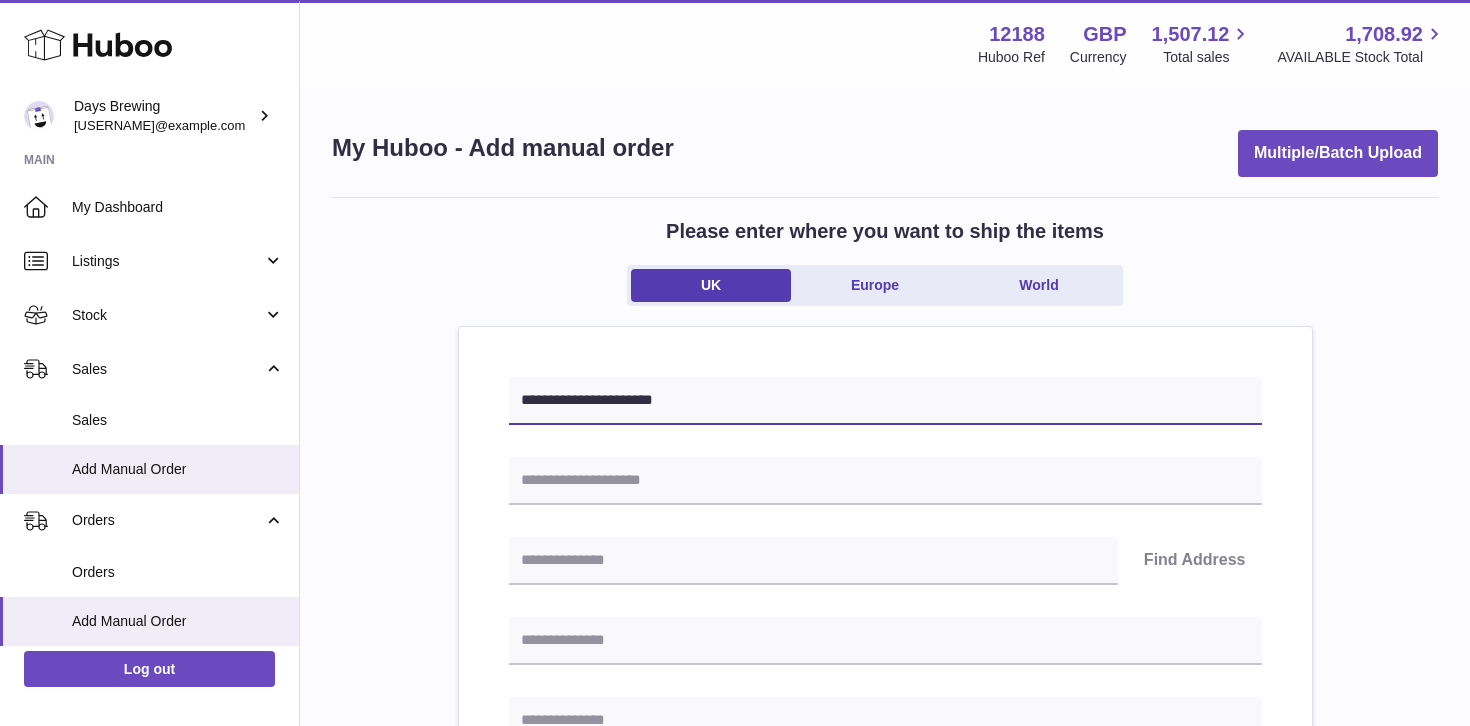 type on "**********" 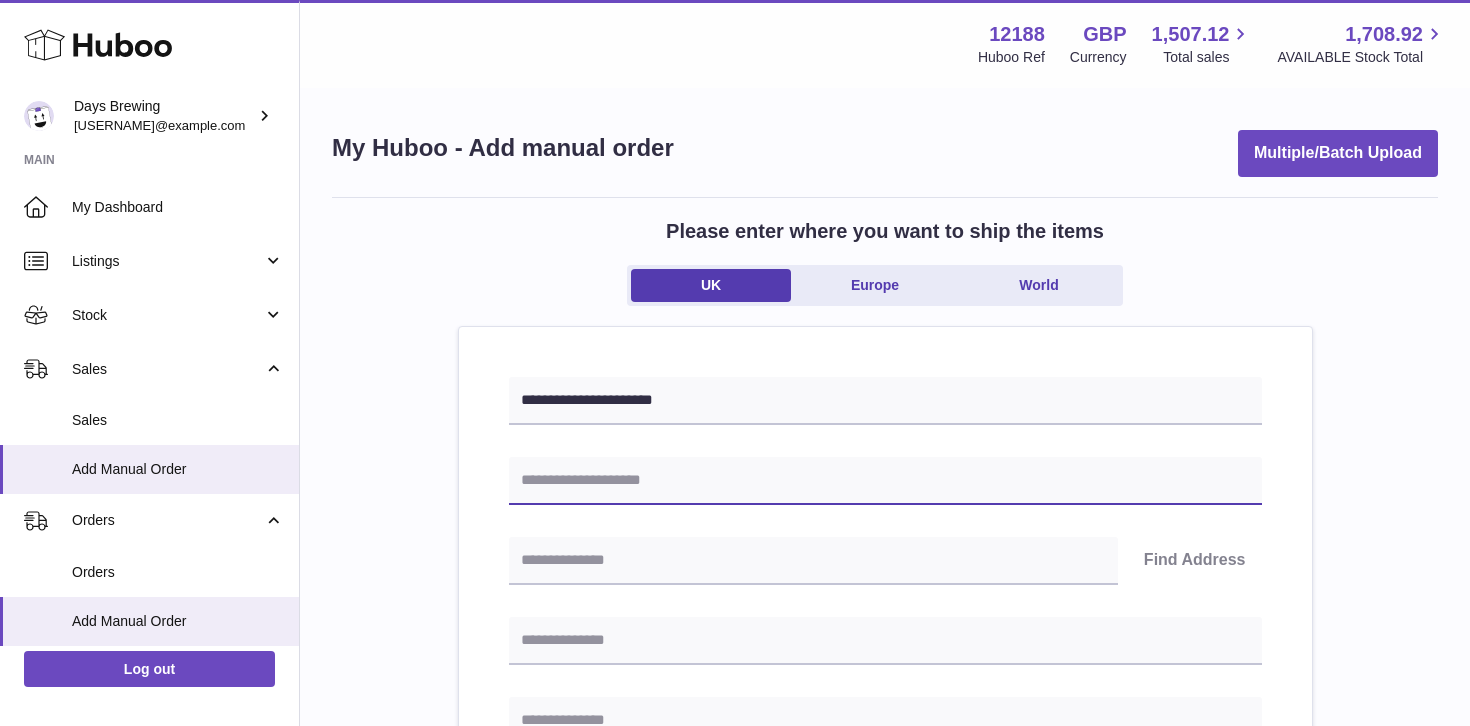 click at bounding box center (885, 481) 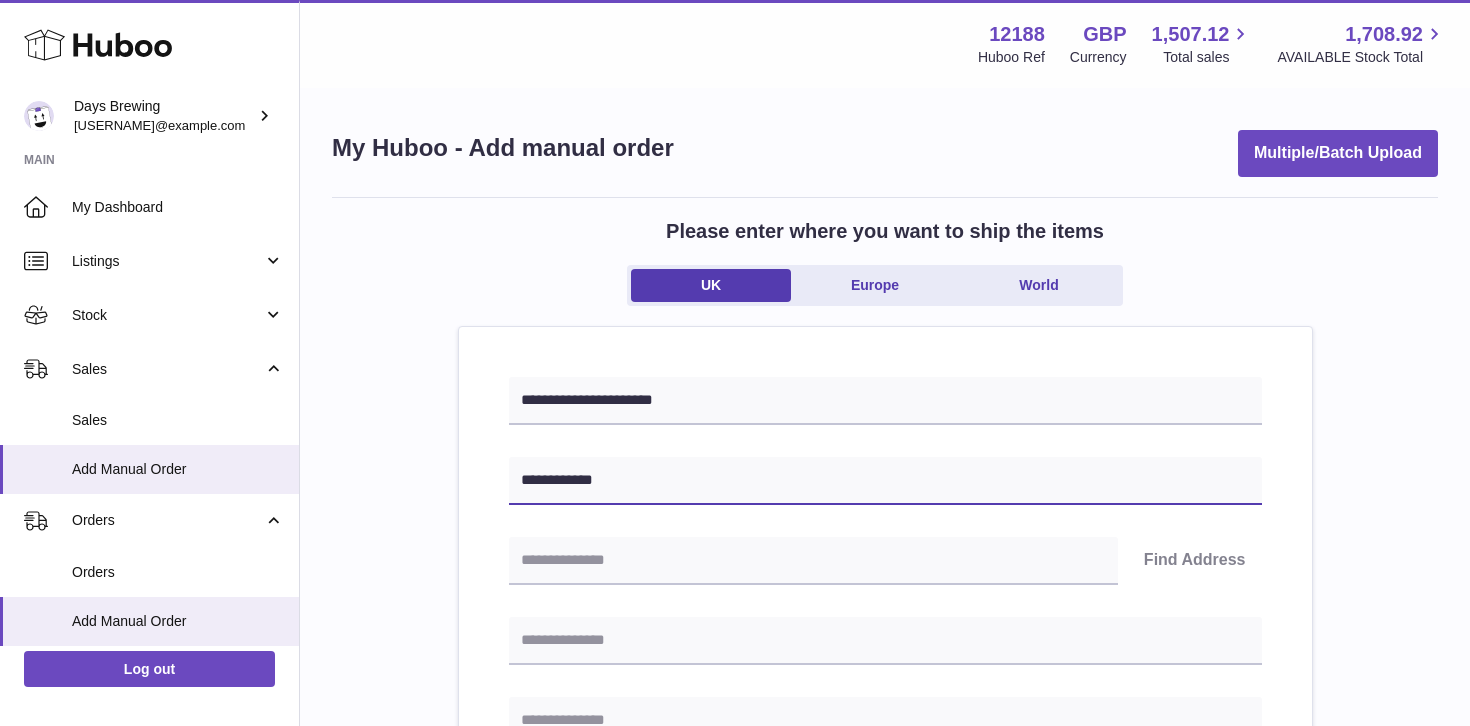 type on "**********" 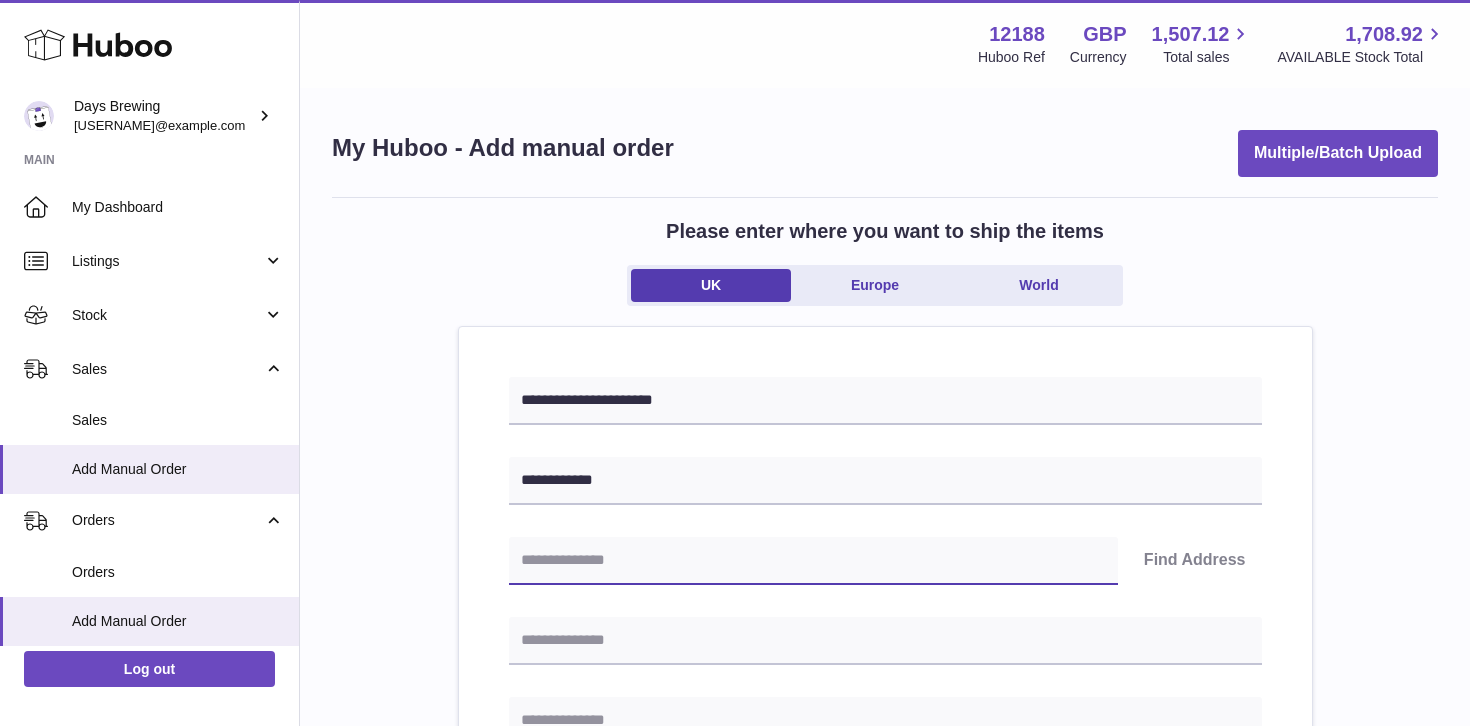 paste on "*******" 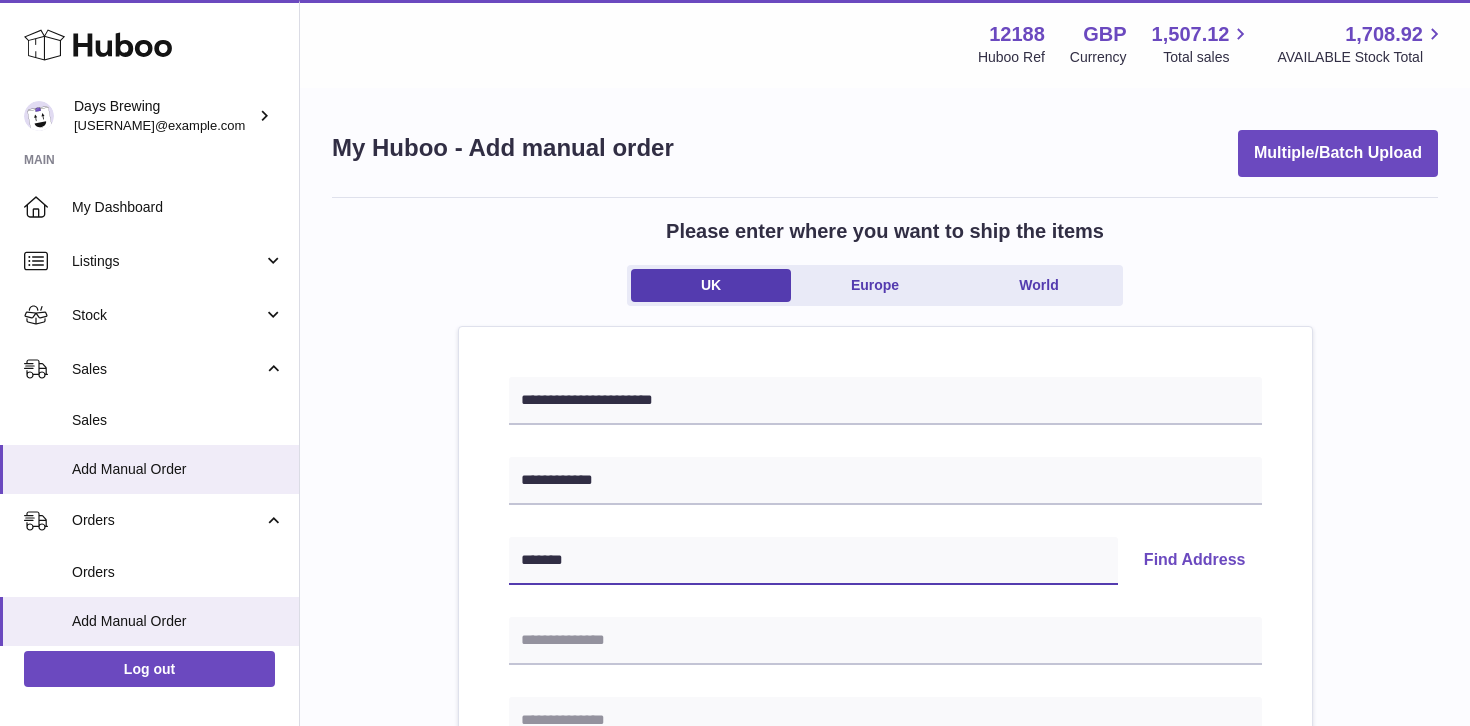 type on "*******" 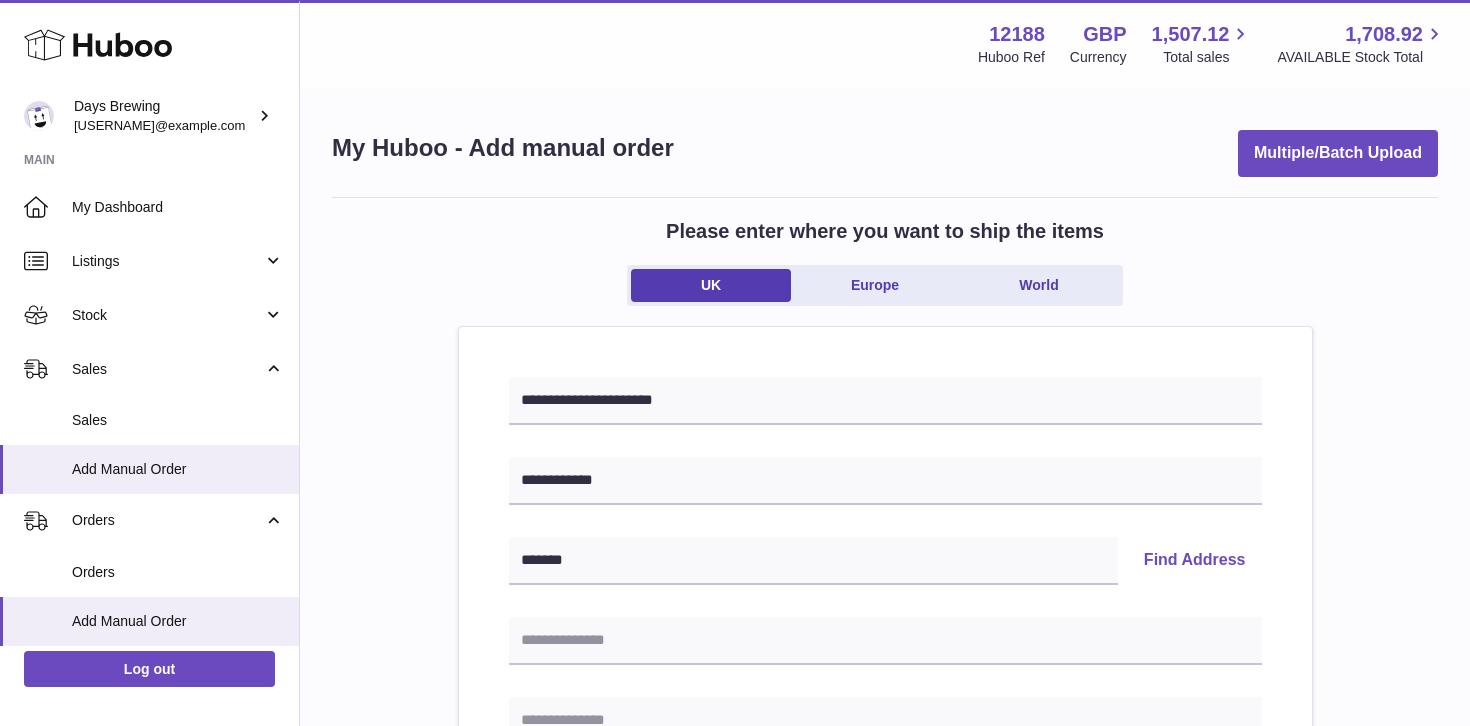 click on "Find Address" at bounding box center [1195, 561] 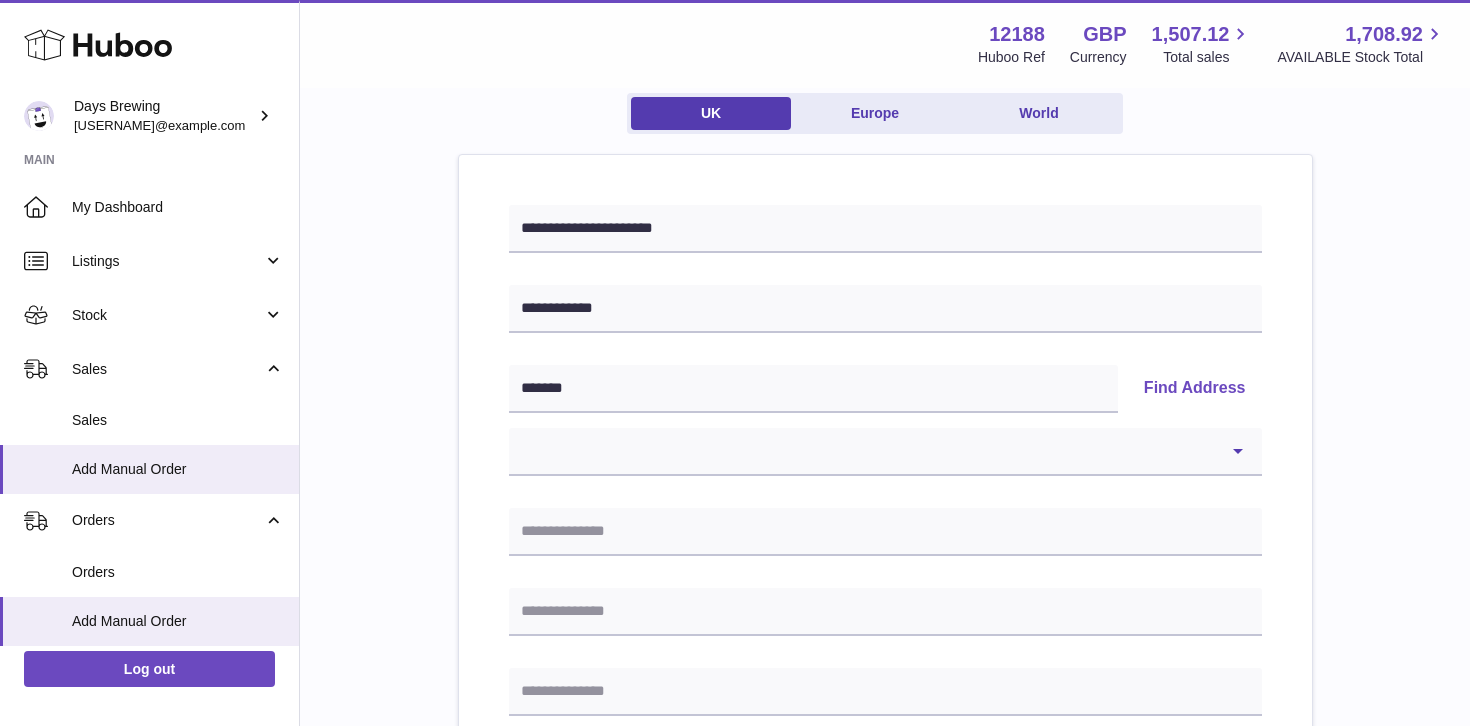 scroll, scrollTop: 226, scrollLeft: 0, axis: vertical 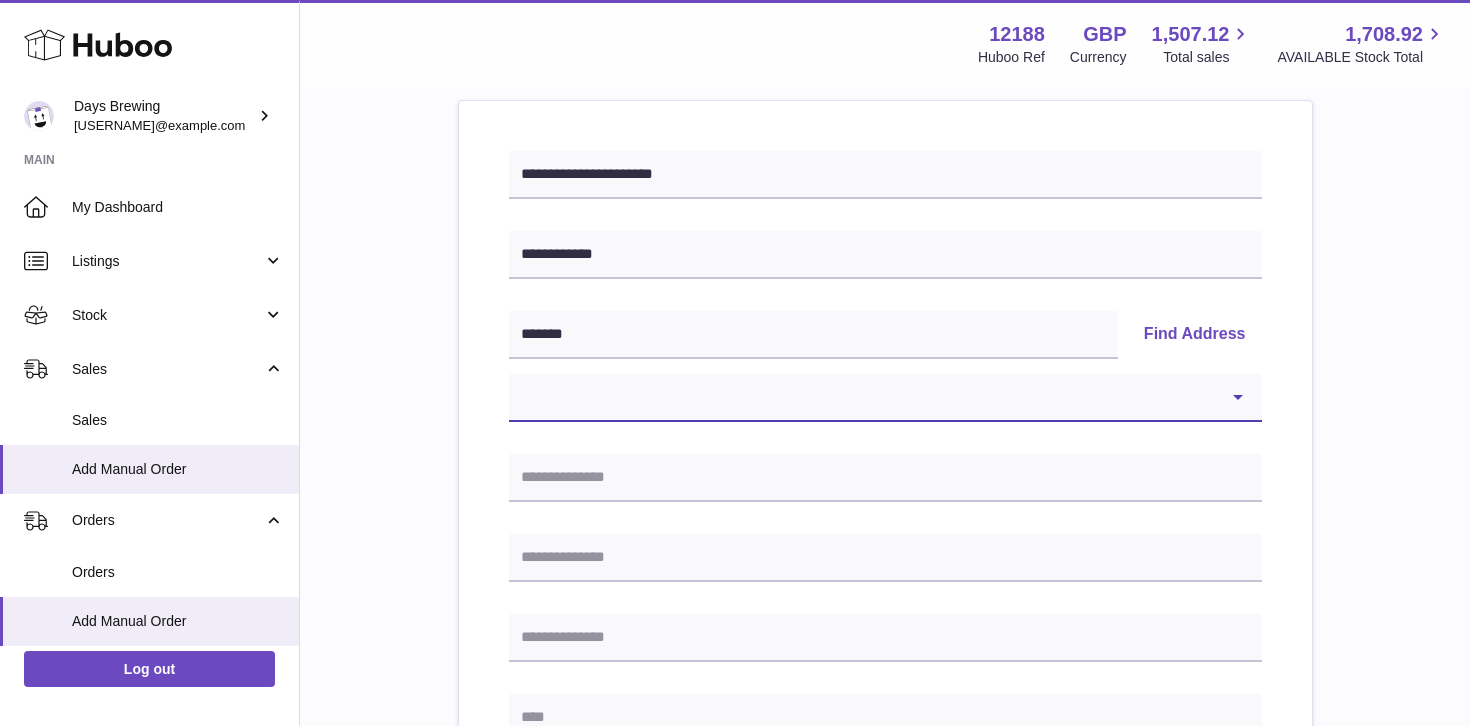 click on "**********" at bounding box center [885, 398] 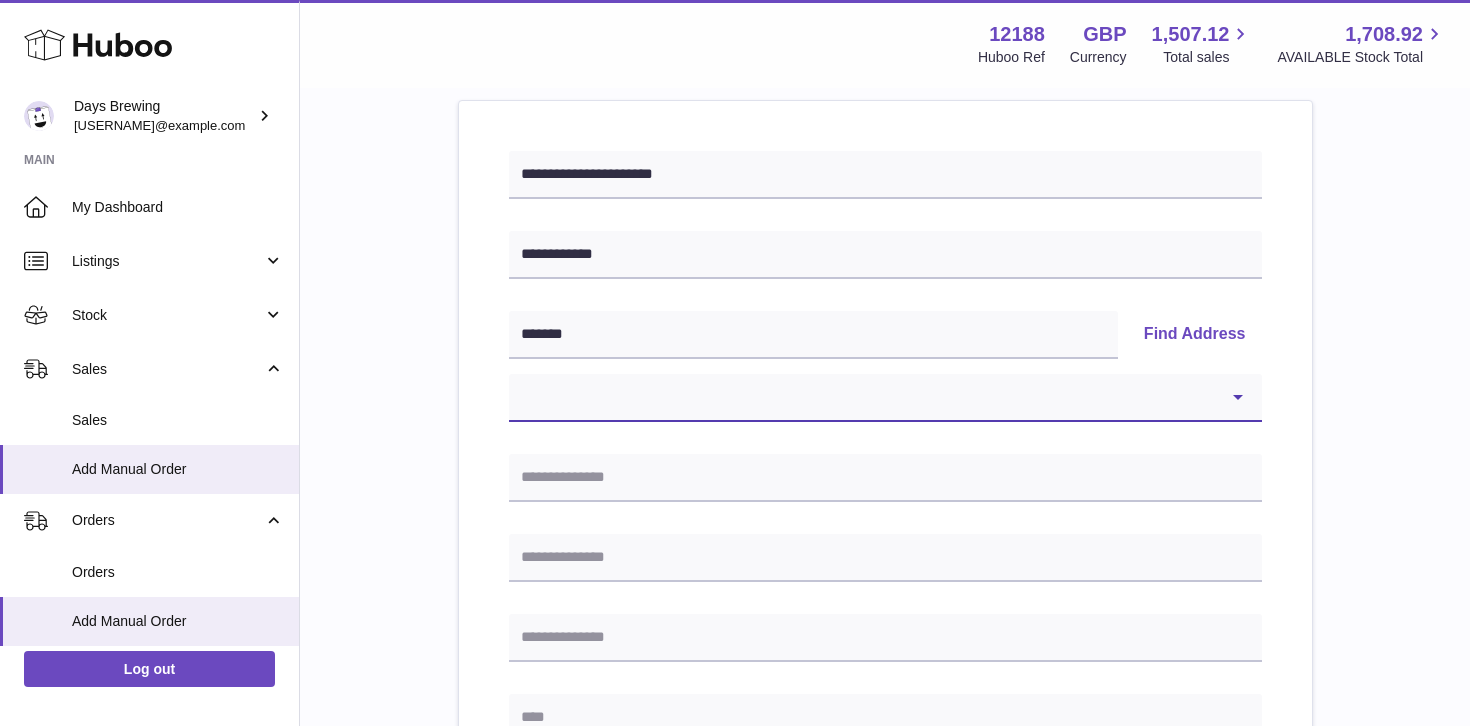 select on "*" 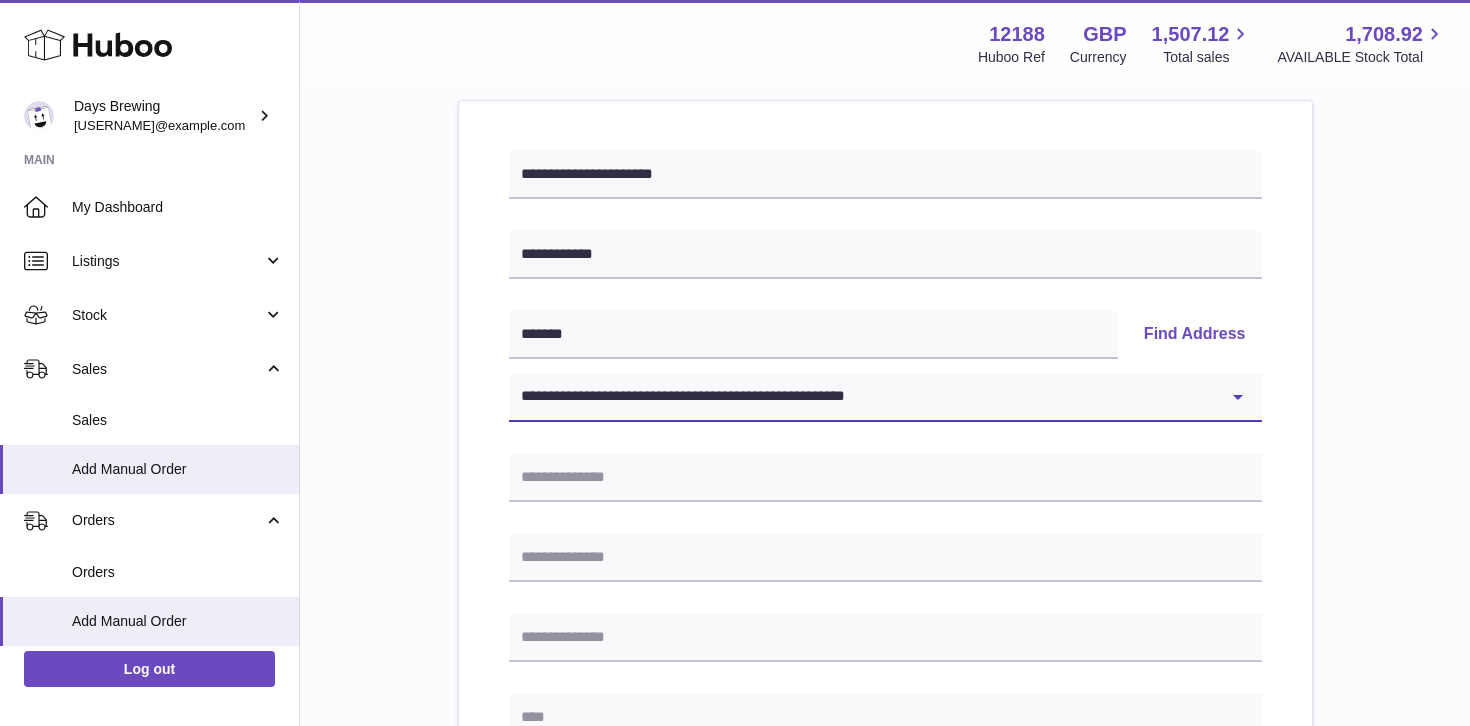 type on "**********" 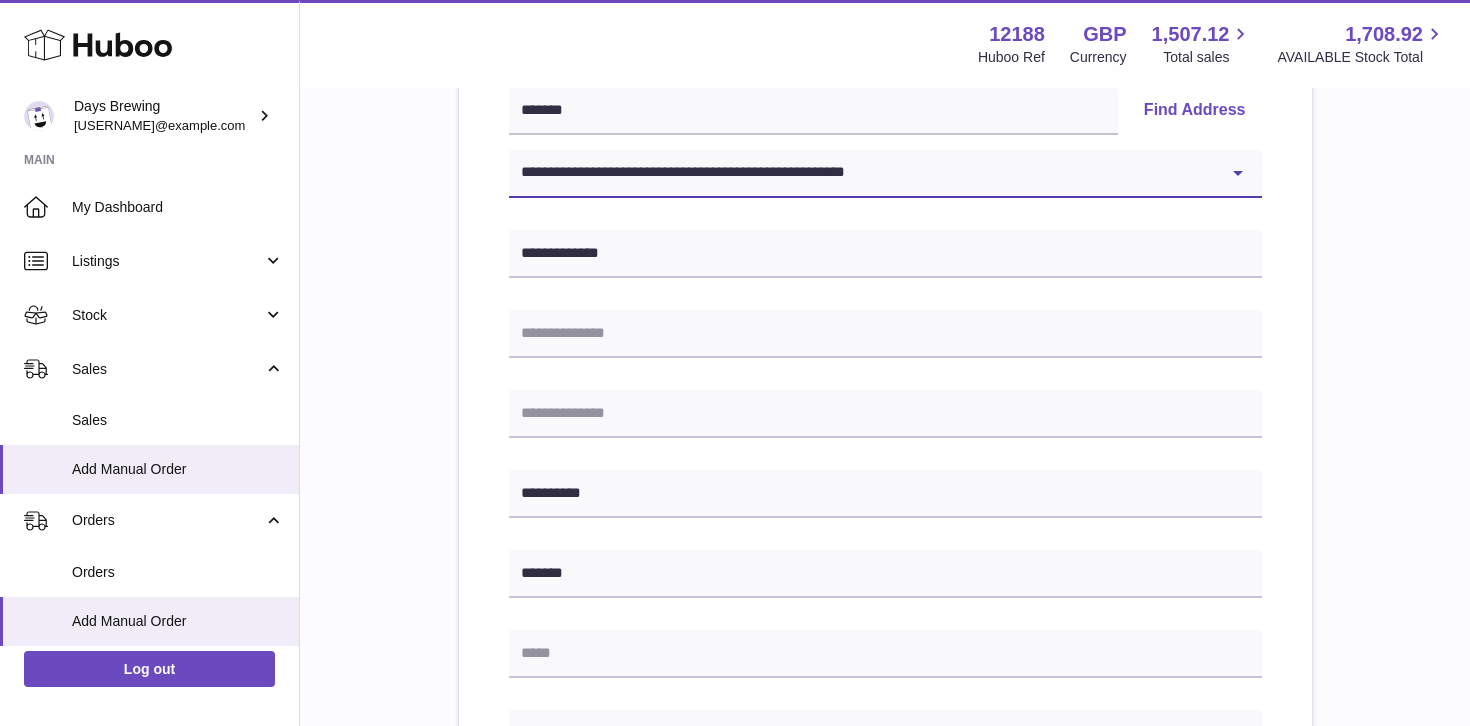 scroll, scrollTop: 454, scrollLeft: 0, axis: vertical 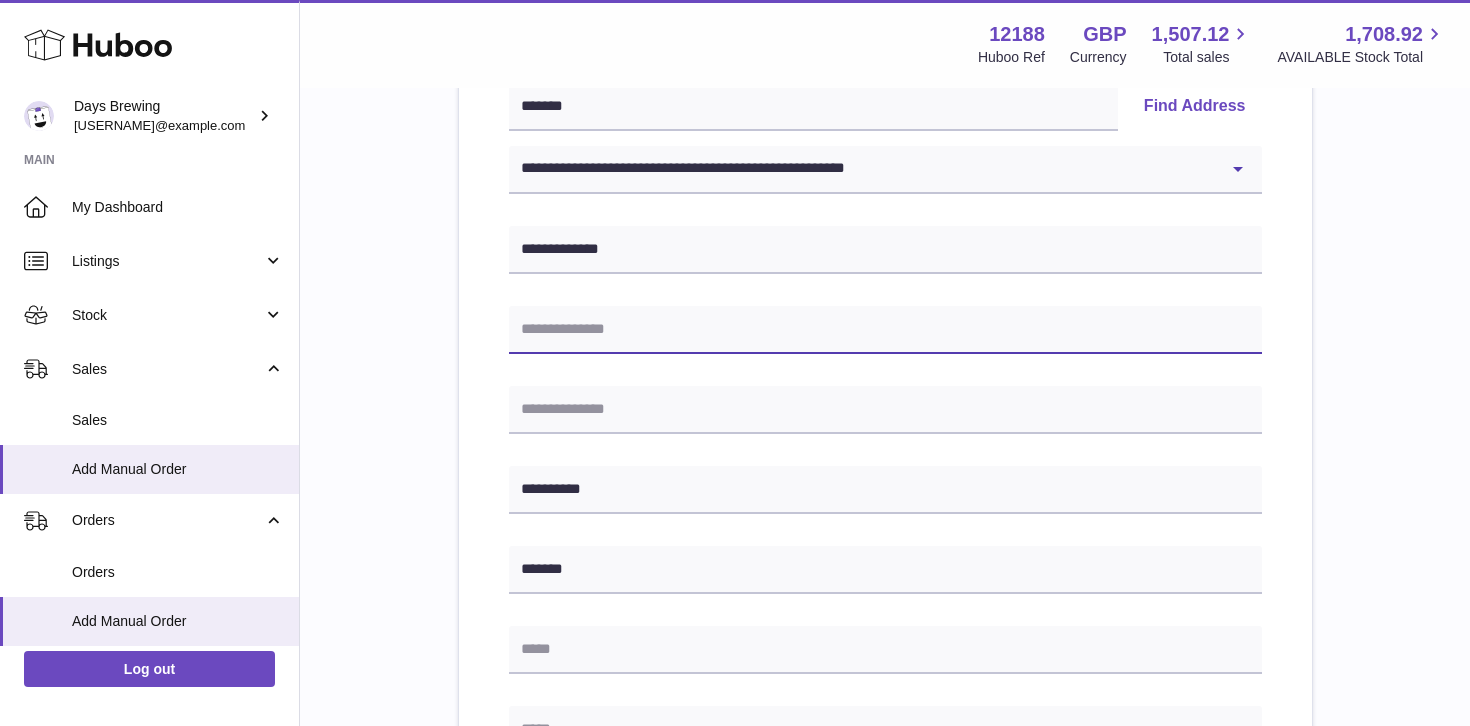 click at bounding box center [885, 330] 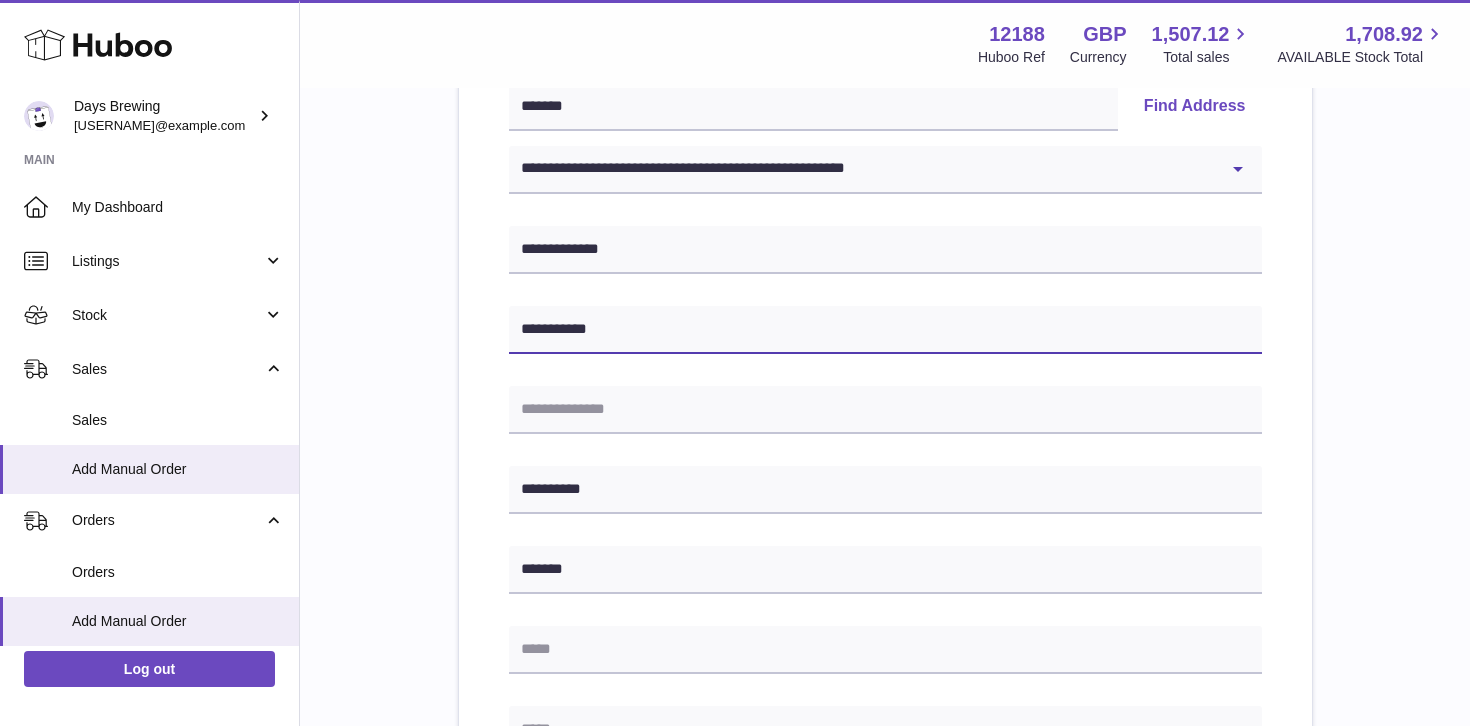 type on "**********" 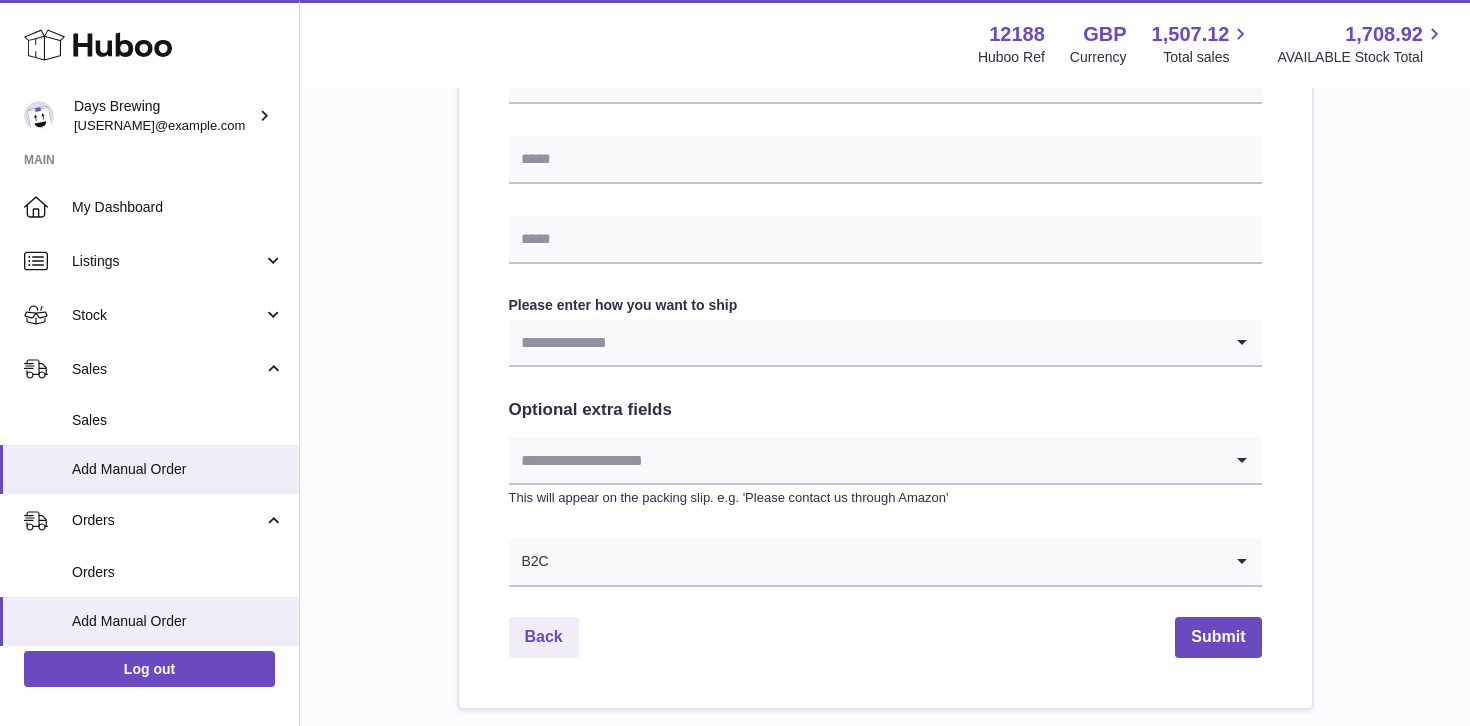 scroll, scrollTop: 968, scrollLeft: 0, axis: vertical 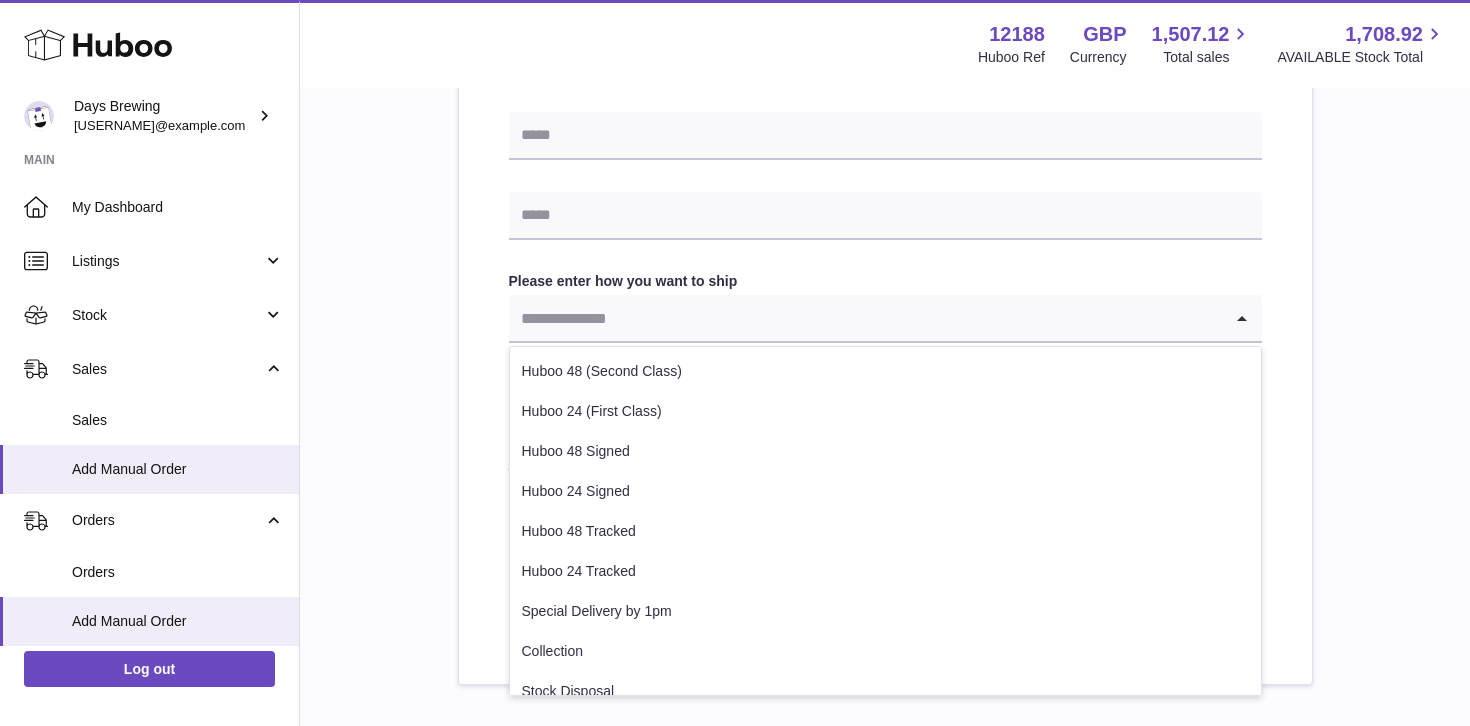 click at bounding box center (865, 318) 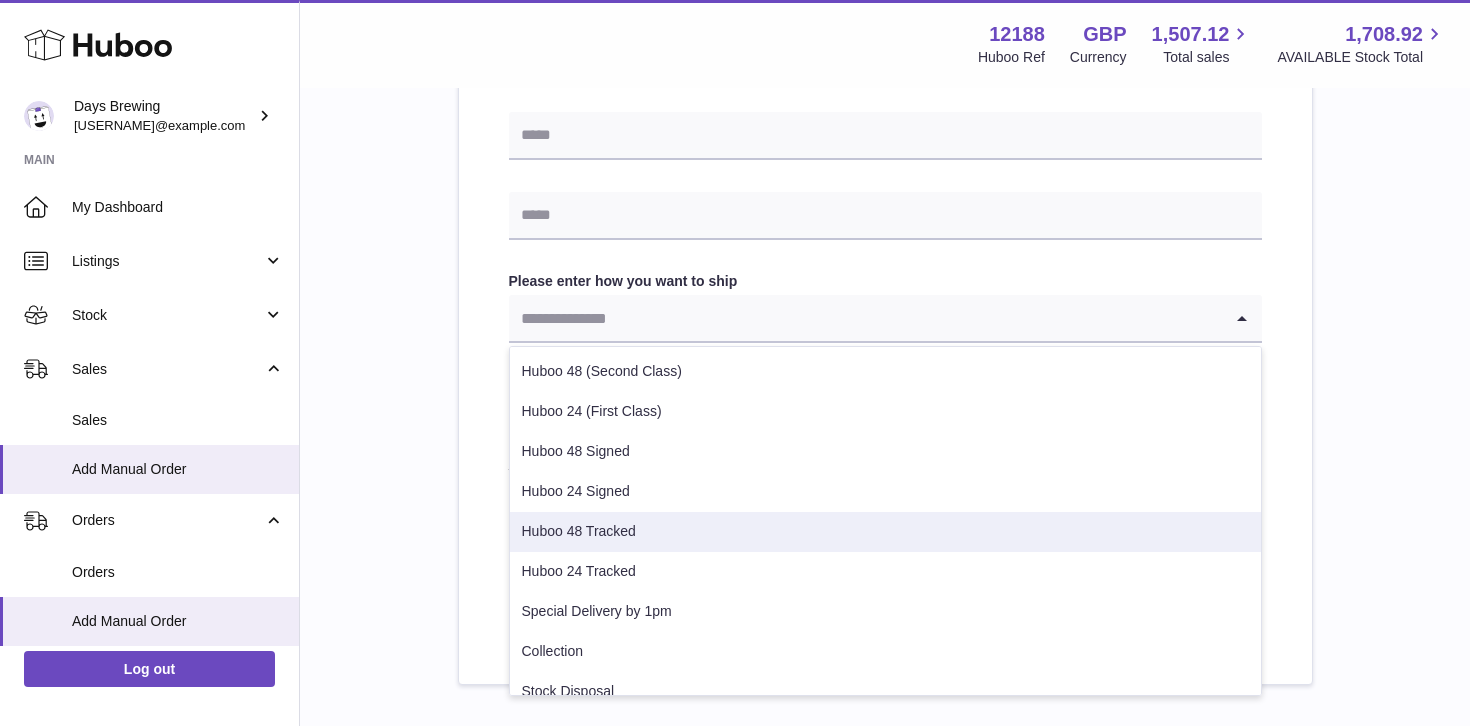 click on "Huboo 48 Tracked" at bounding box center (885, 532) 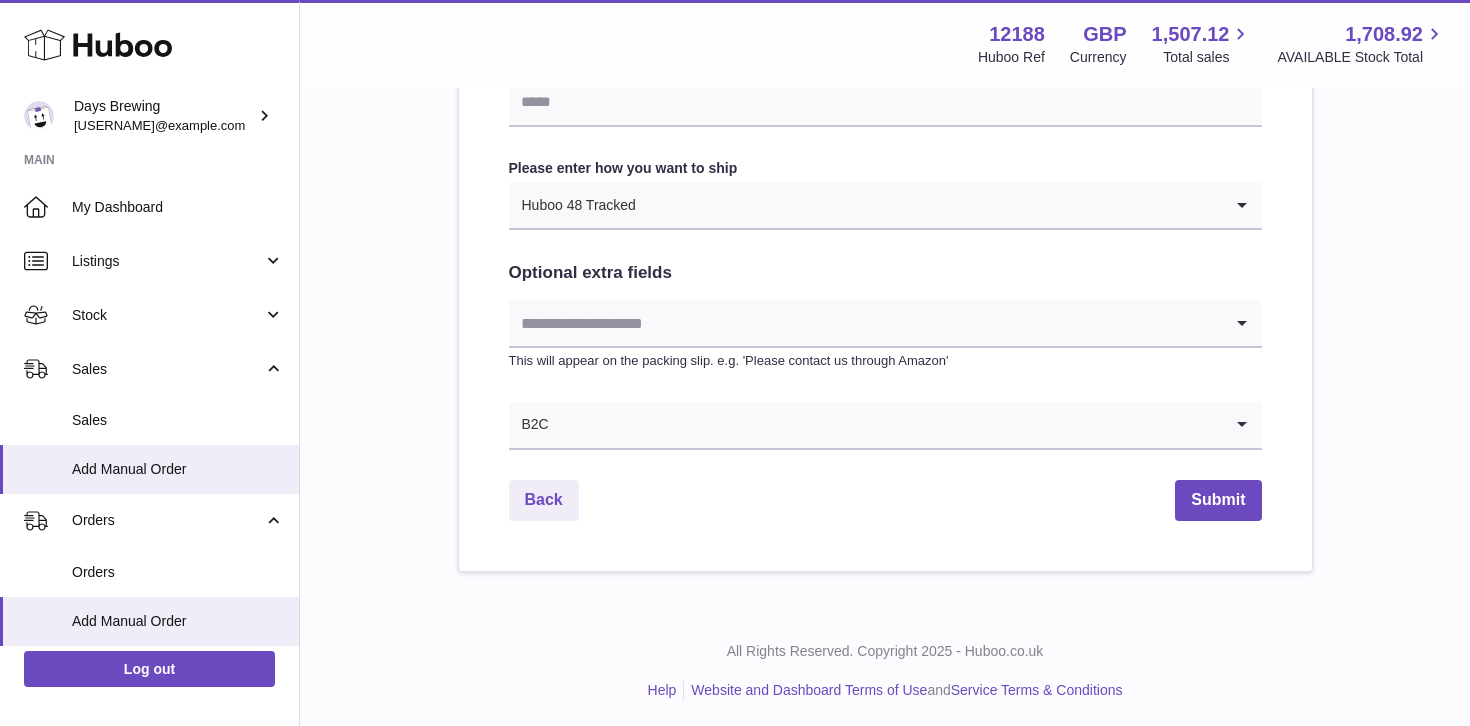 scroll, scrollTop: 1084, scrollLeft: 0, axis: vertical 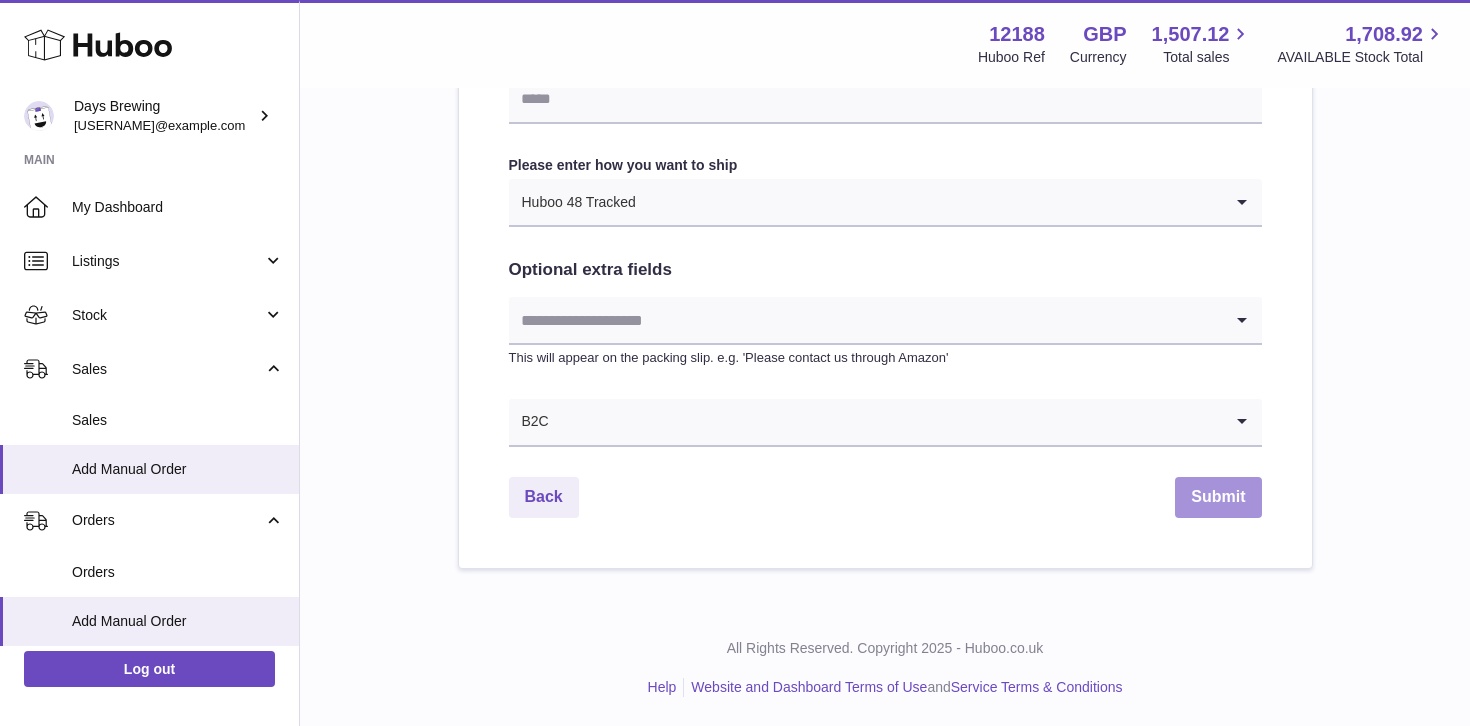 click on "Submit" at bounding box center [1218, 497] 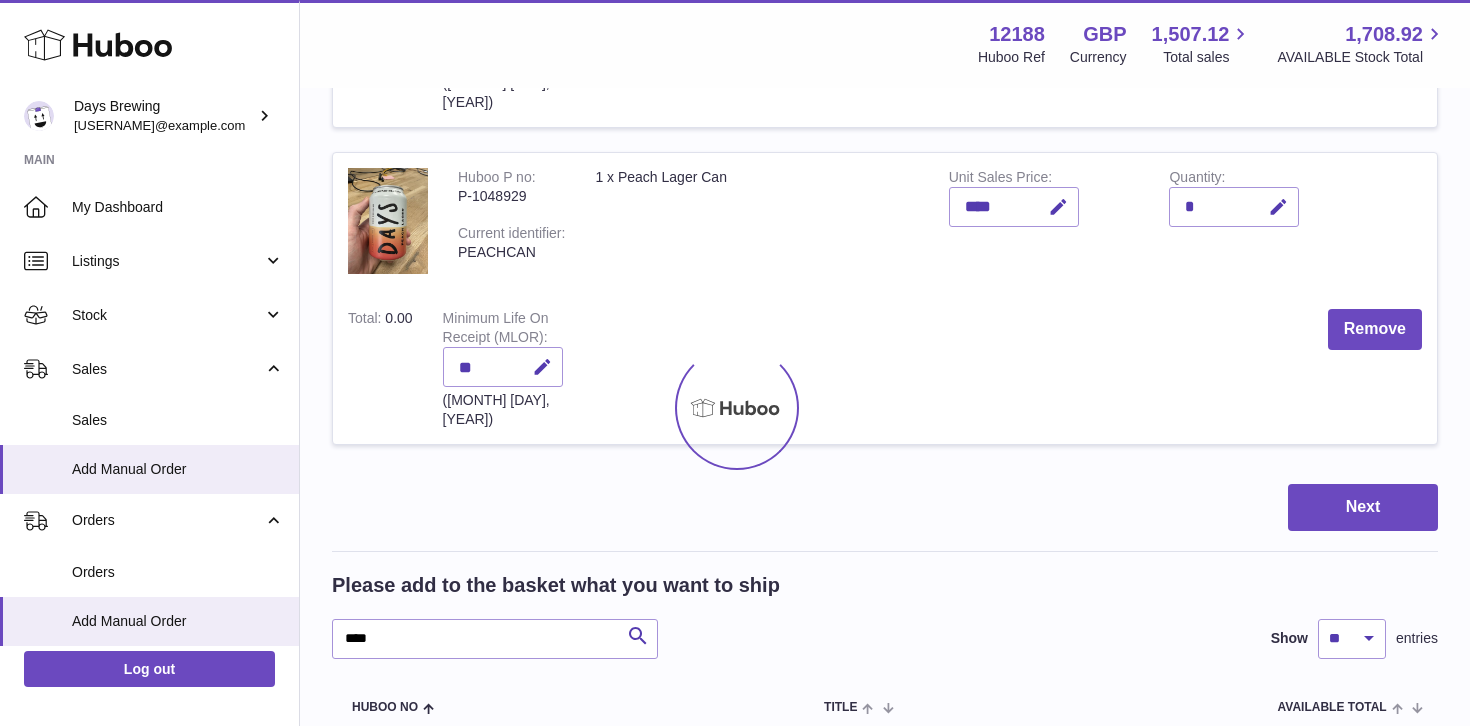 scroll, scrollTop: 0, scrollLeft: 0, axis: both 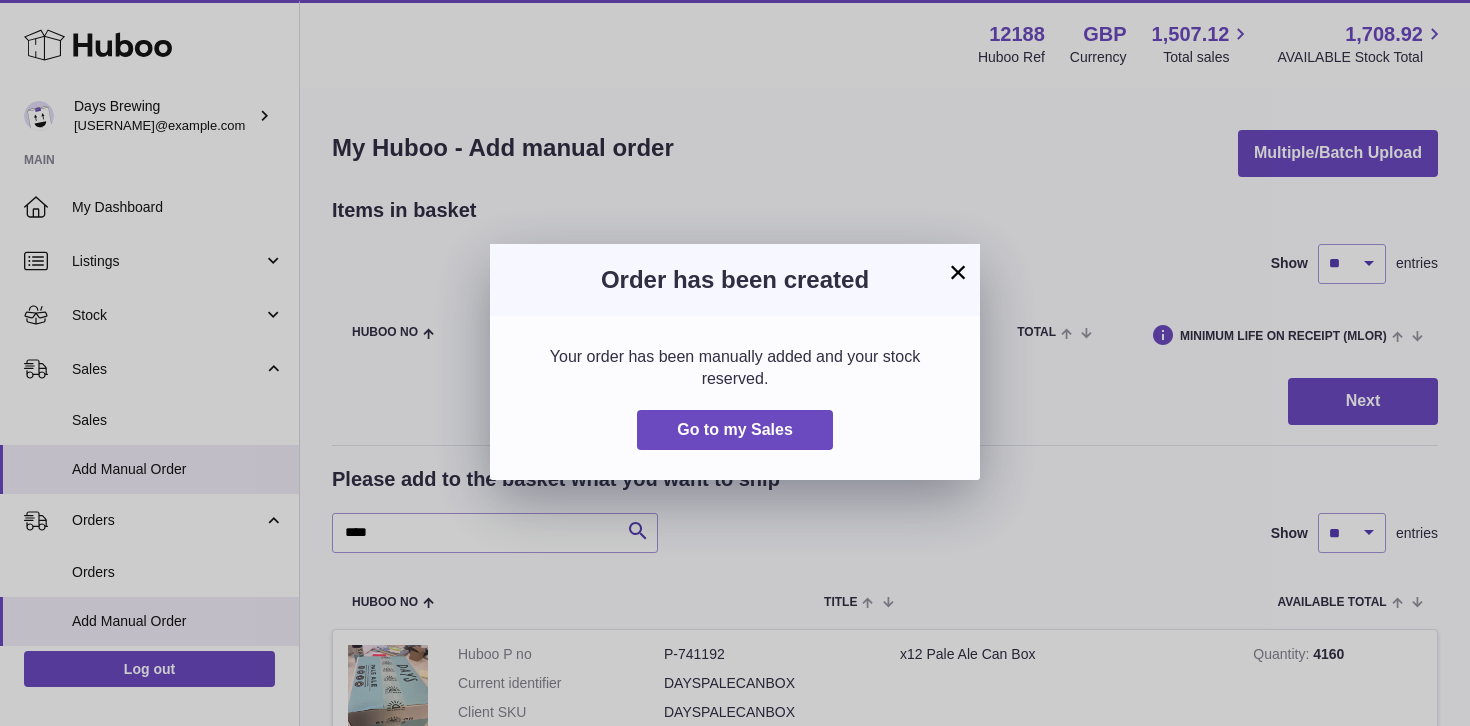 click on "×" at bounding box center [958, 272] 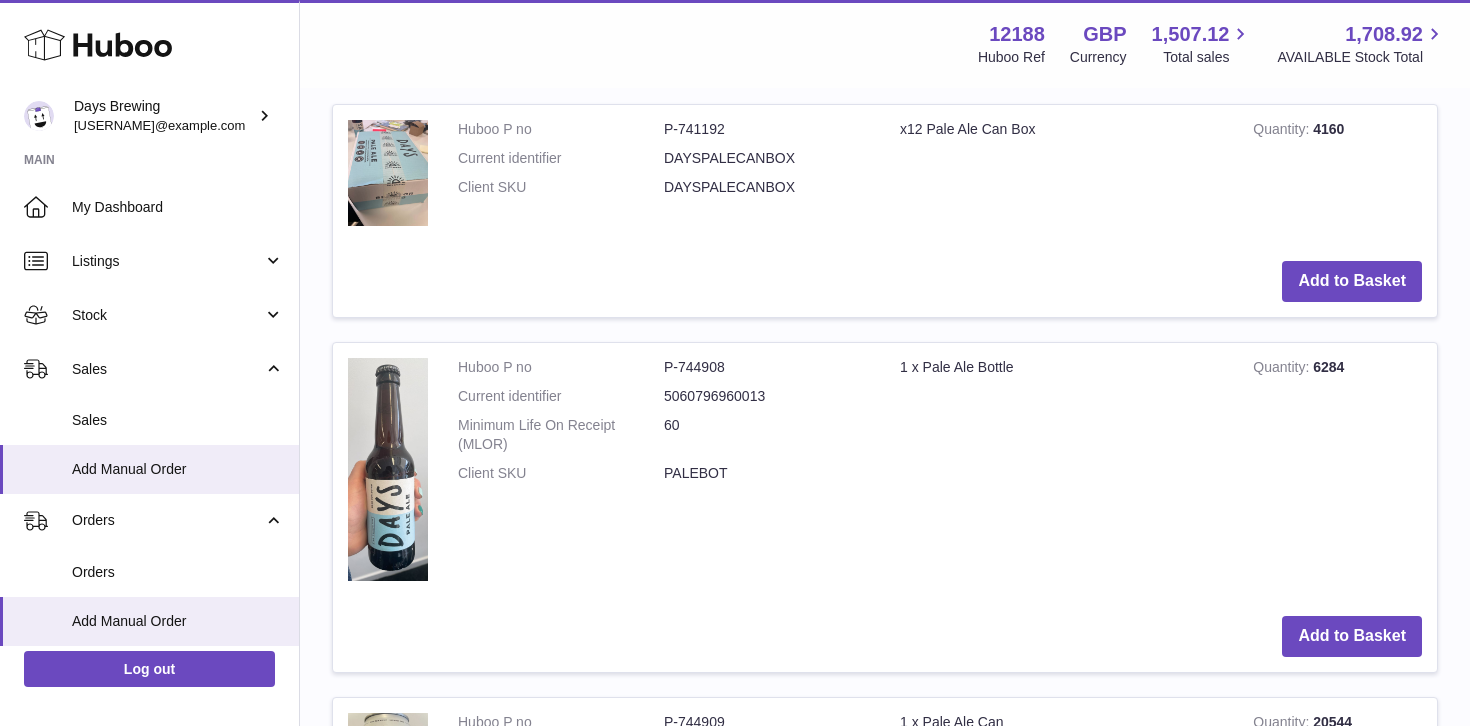 scroll, scrollTop: 527, scrollLeft: 0, axis: vertical 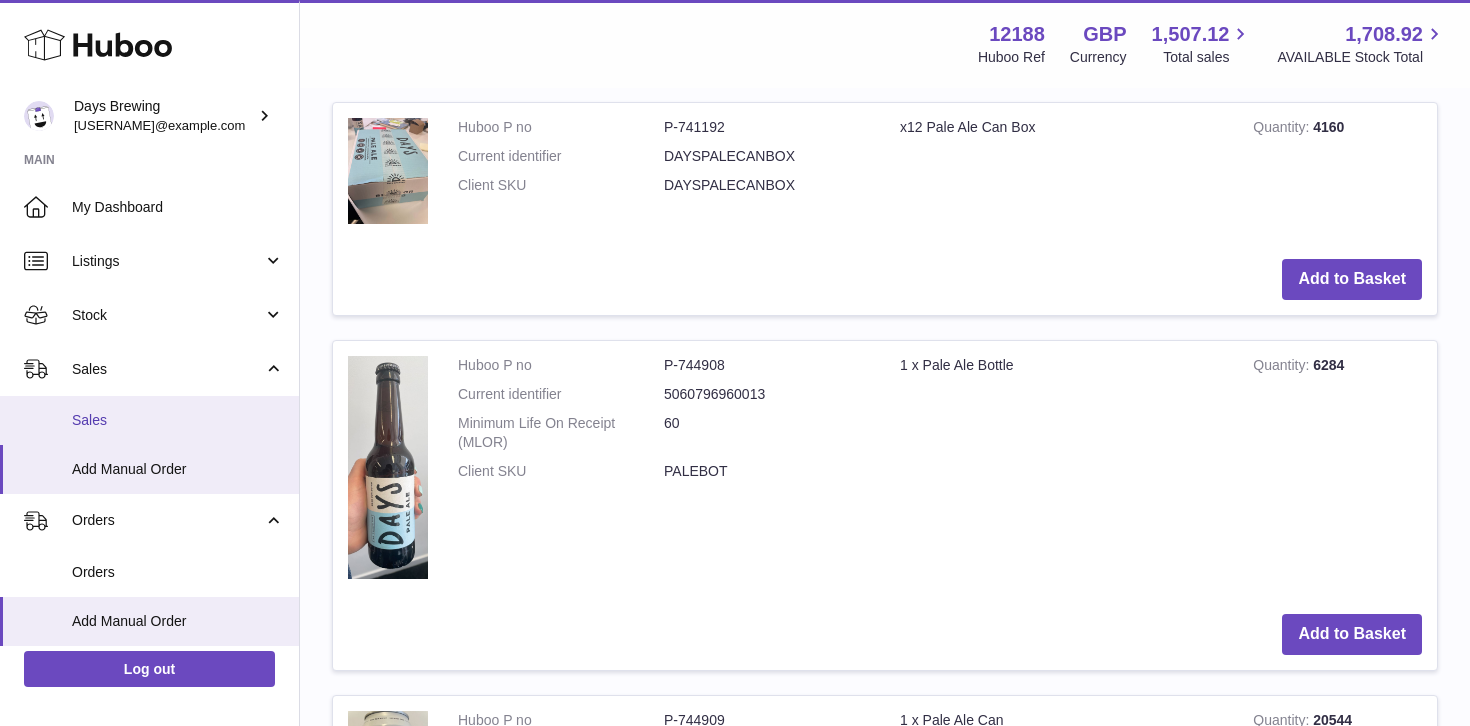 click on "Sales" at bounding box center (178, 420) 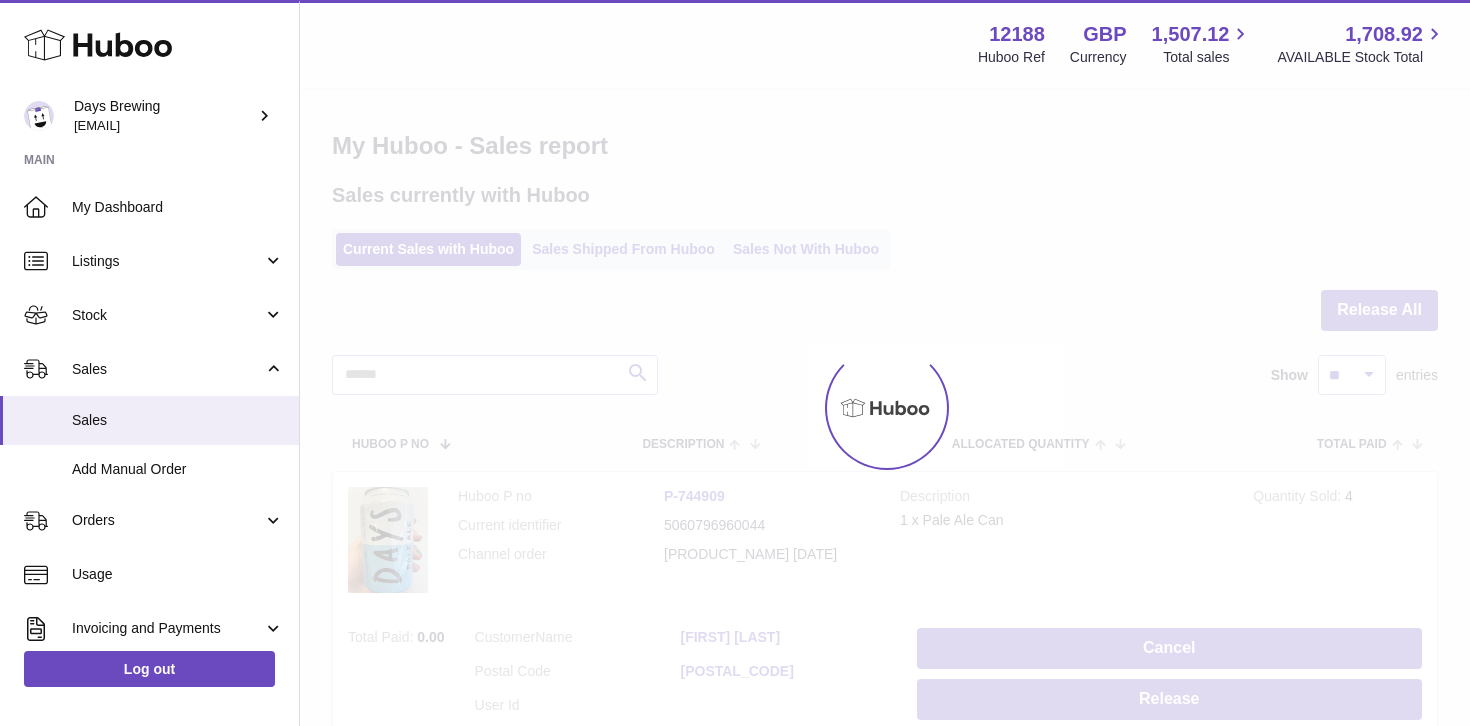 scroll, scrollTop: 0, scrollLeft: 0, axis: both 